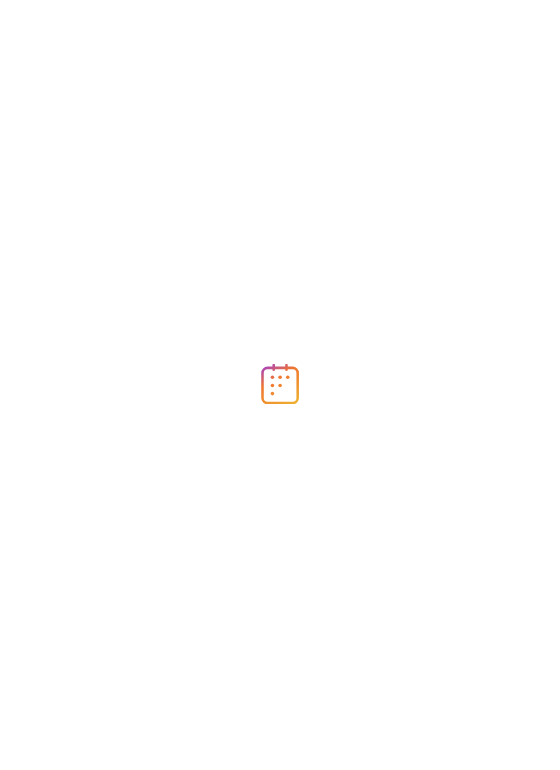 scroll, scrollTop: 0, scrollLeft: 0, axis: both 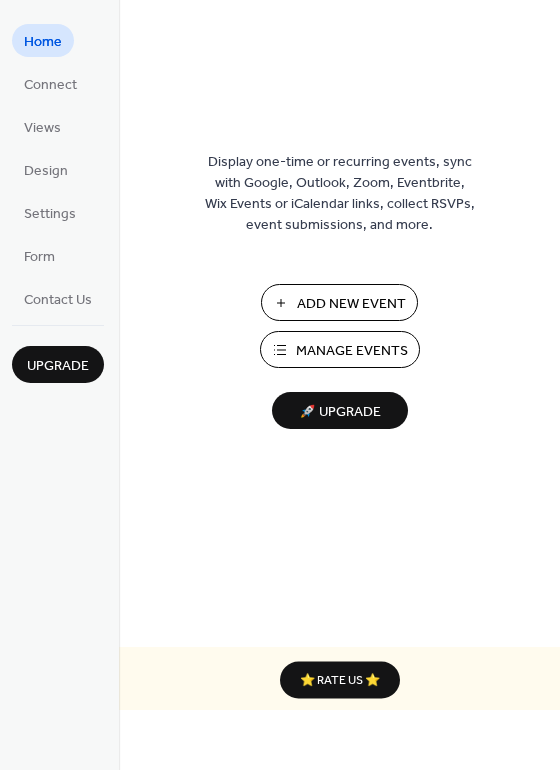 click on "Manage Events" at bounding box center (352, 351) 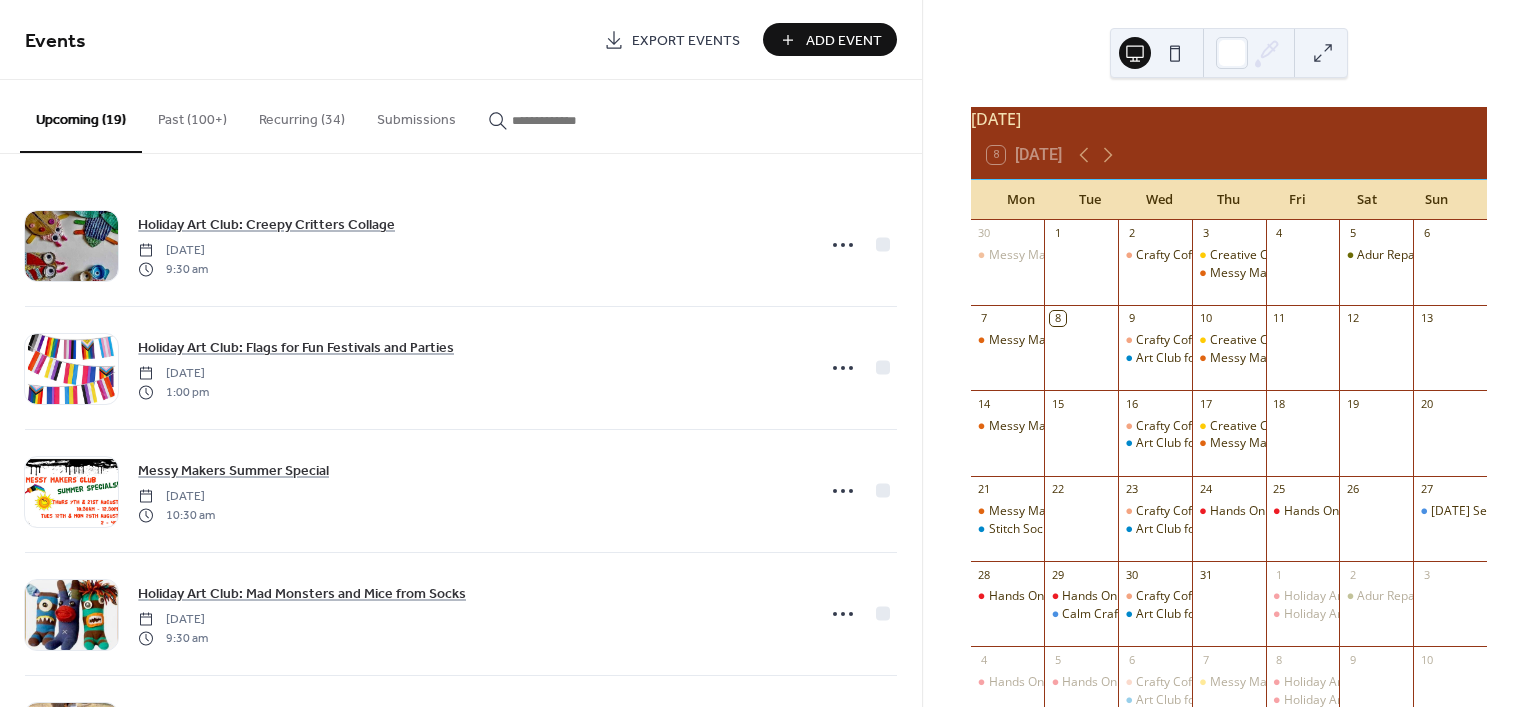 scroll, scrollTop: 0, scrollLeft: 0, axis: both 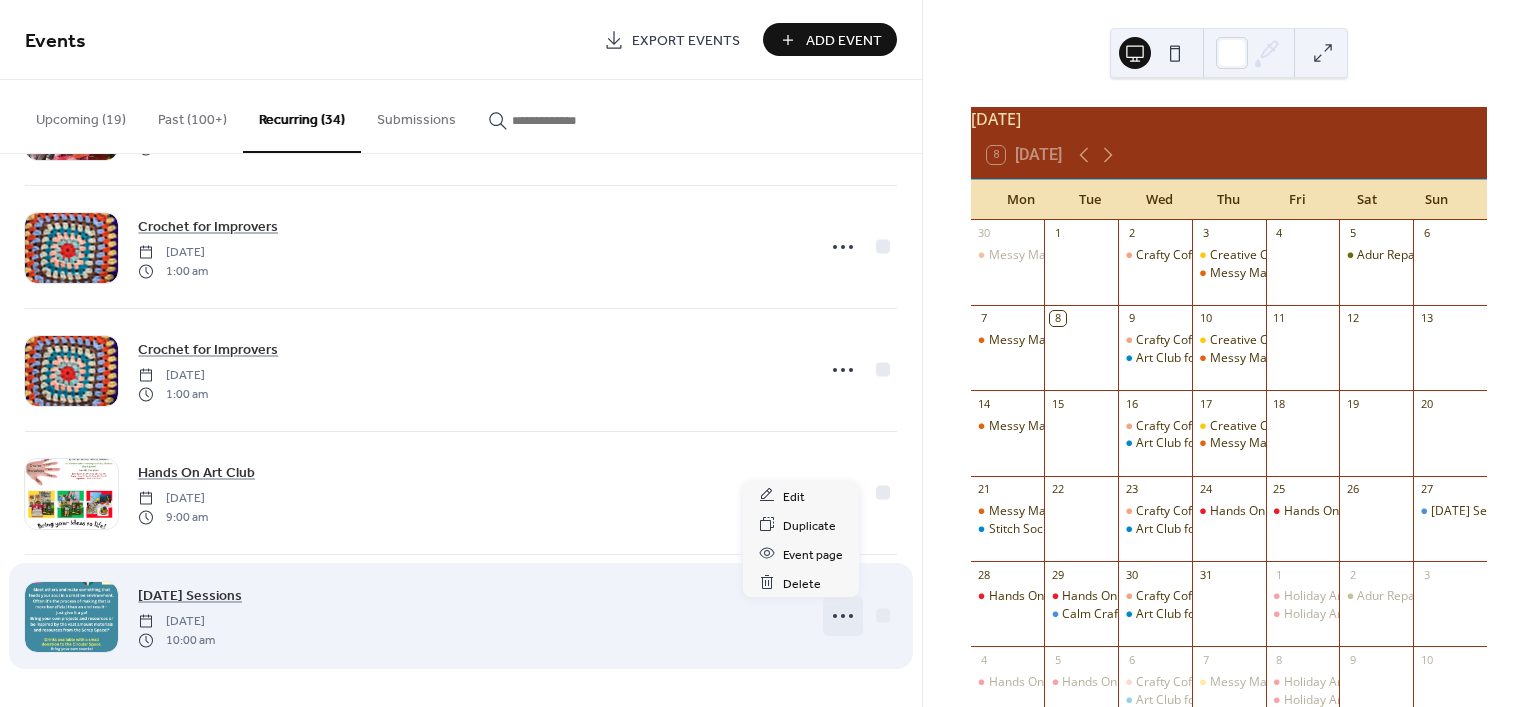 click 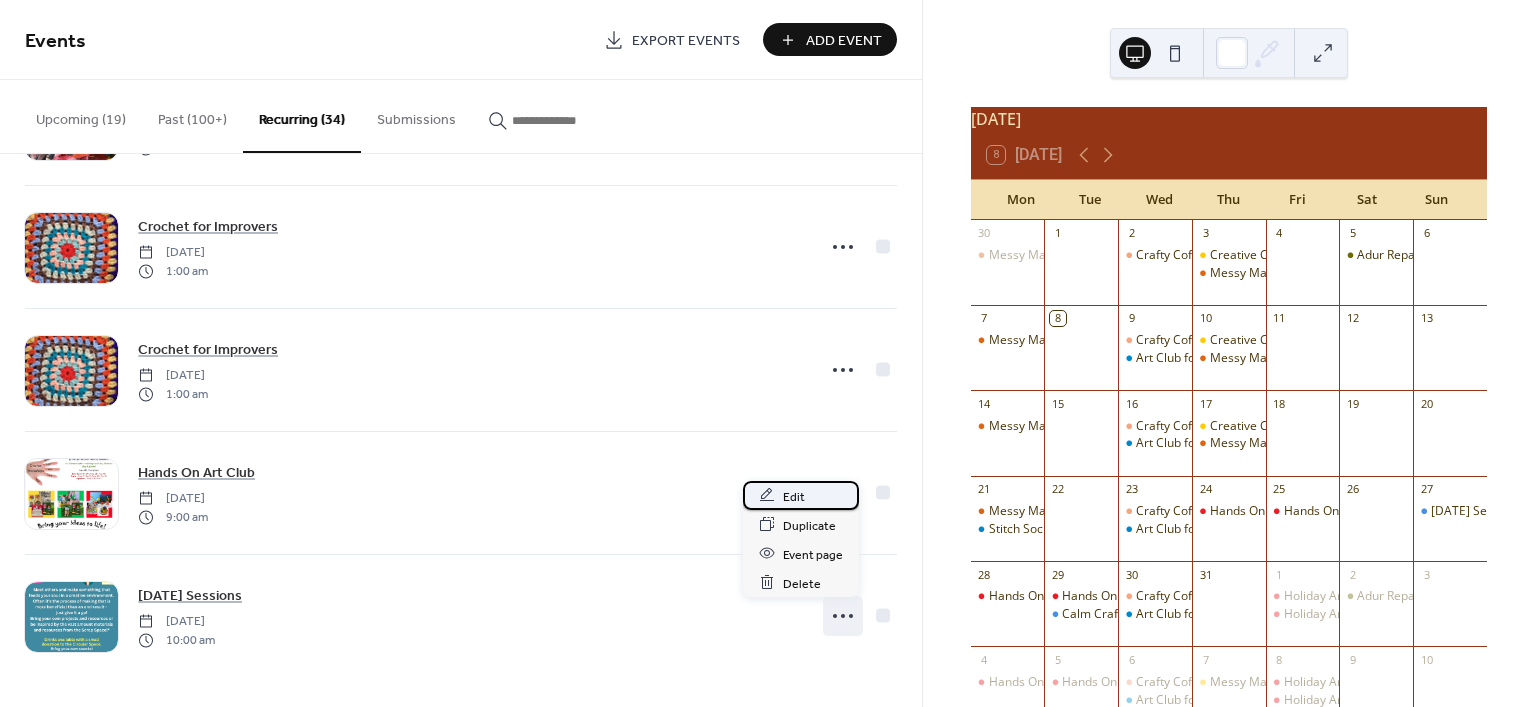 click on "Edit" at bounding box center [794, 496] 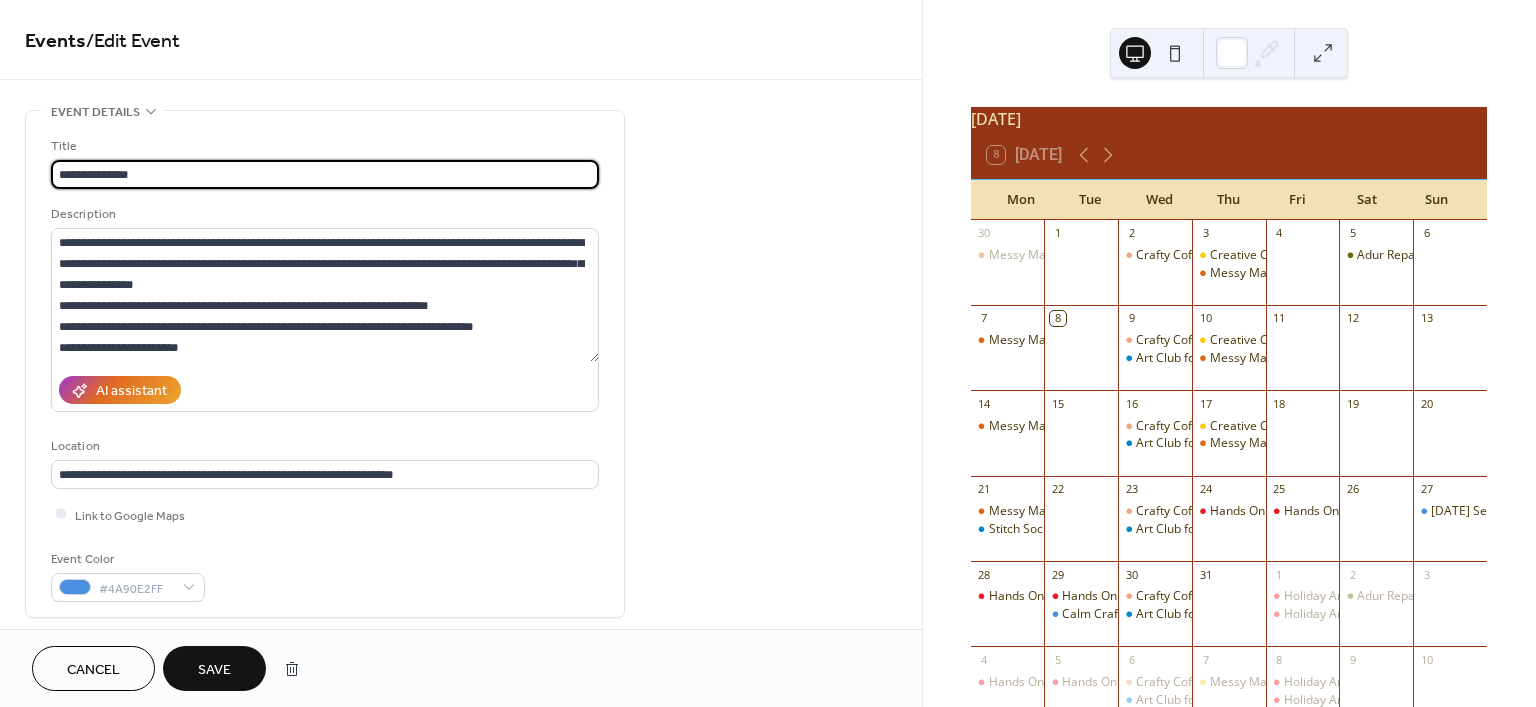 type on "**********" 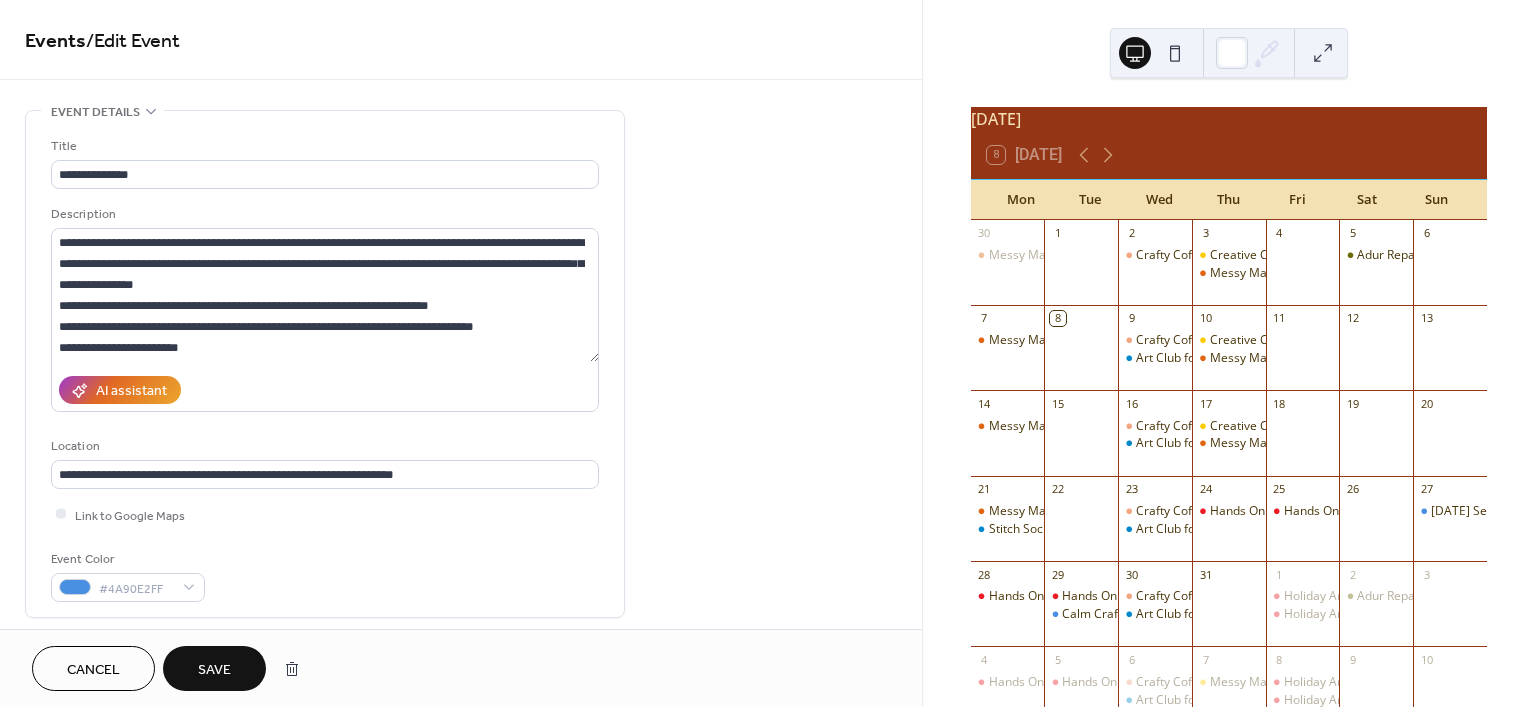 click on "Save" at bounding box center (214, 668) 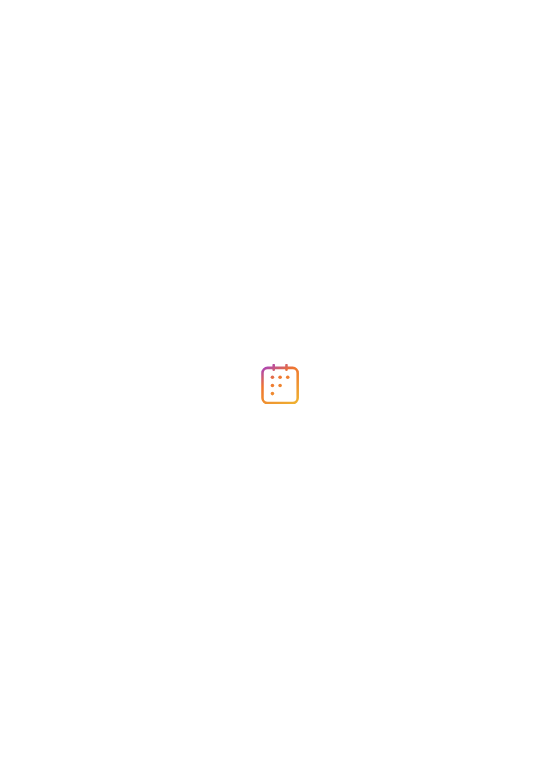 scroll, scrollTop: 0, scrollLeft: 0, axis: both 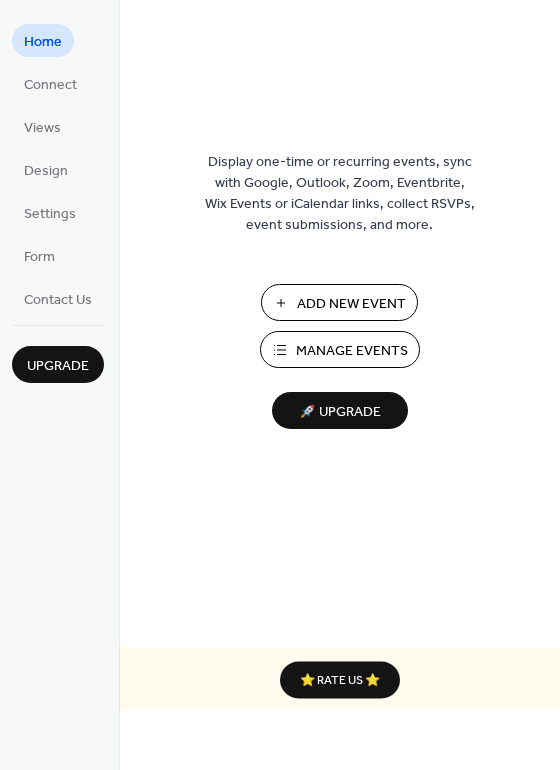 click on "Manage Events" at bounding box center [352, 351] 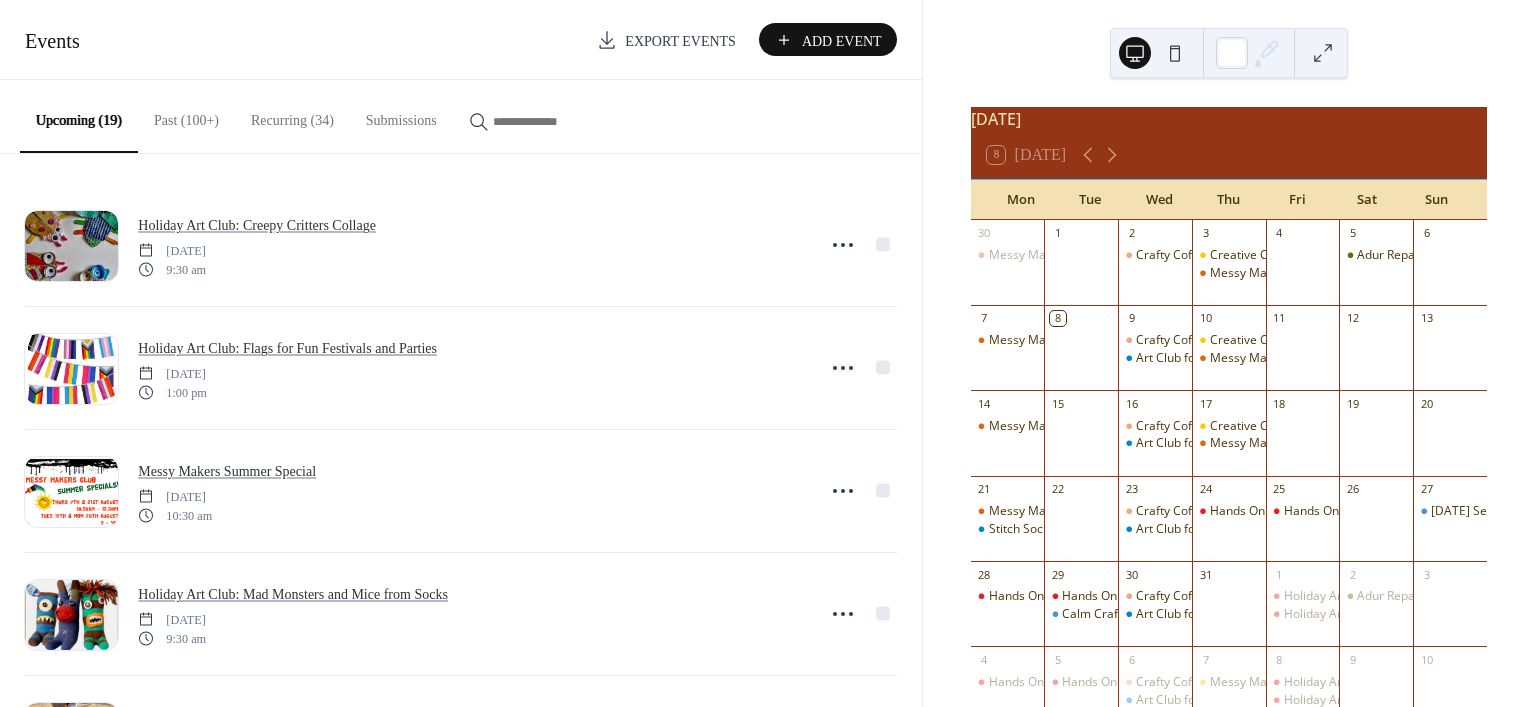 scroll, scrollTop: 0, scrollLeft: 0, axis: both 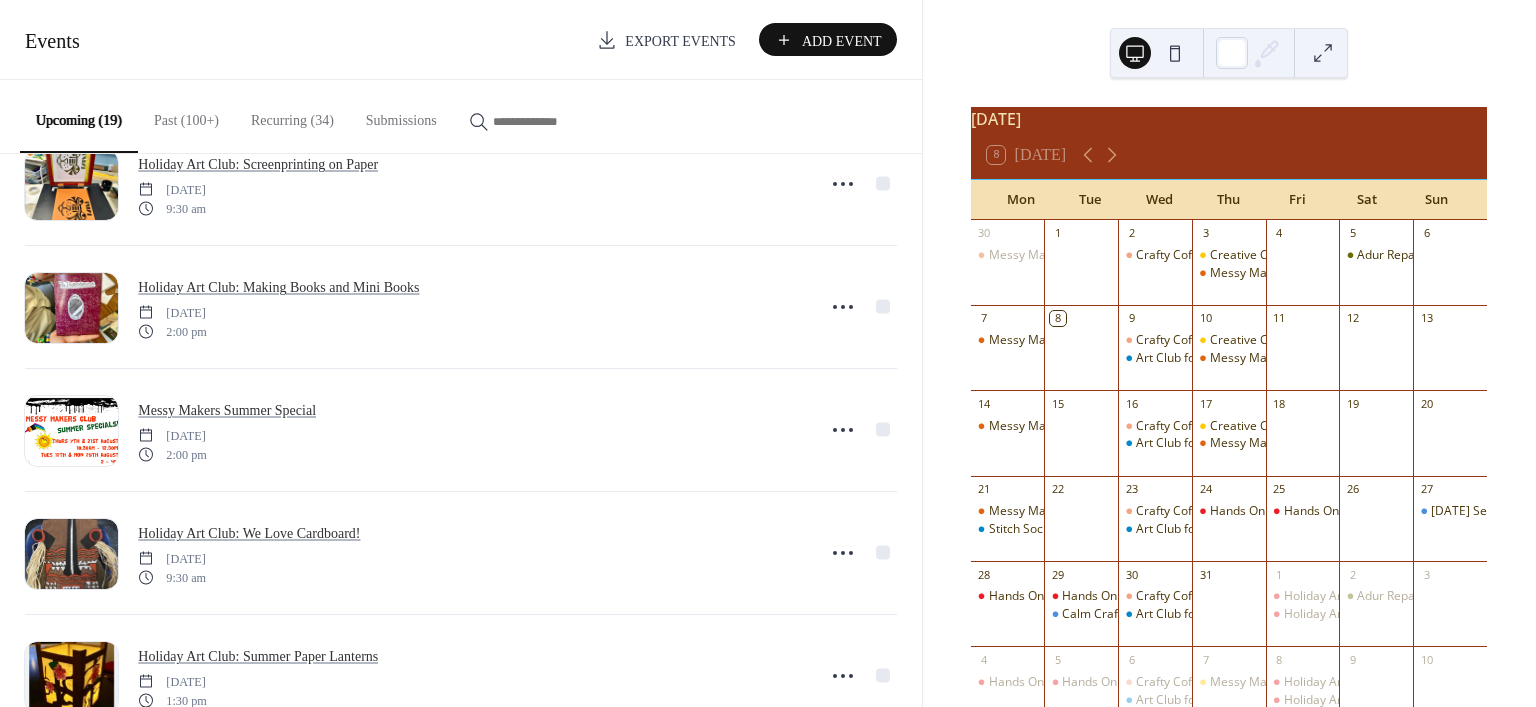 click on "Upcoming  (19)" at bounding box center (79, 116) 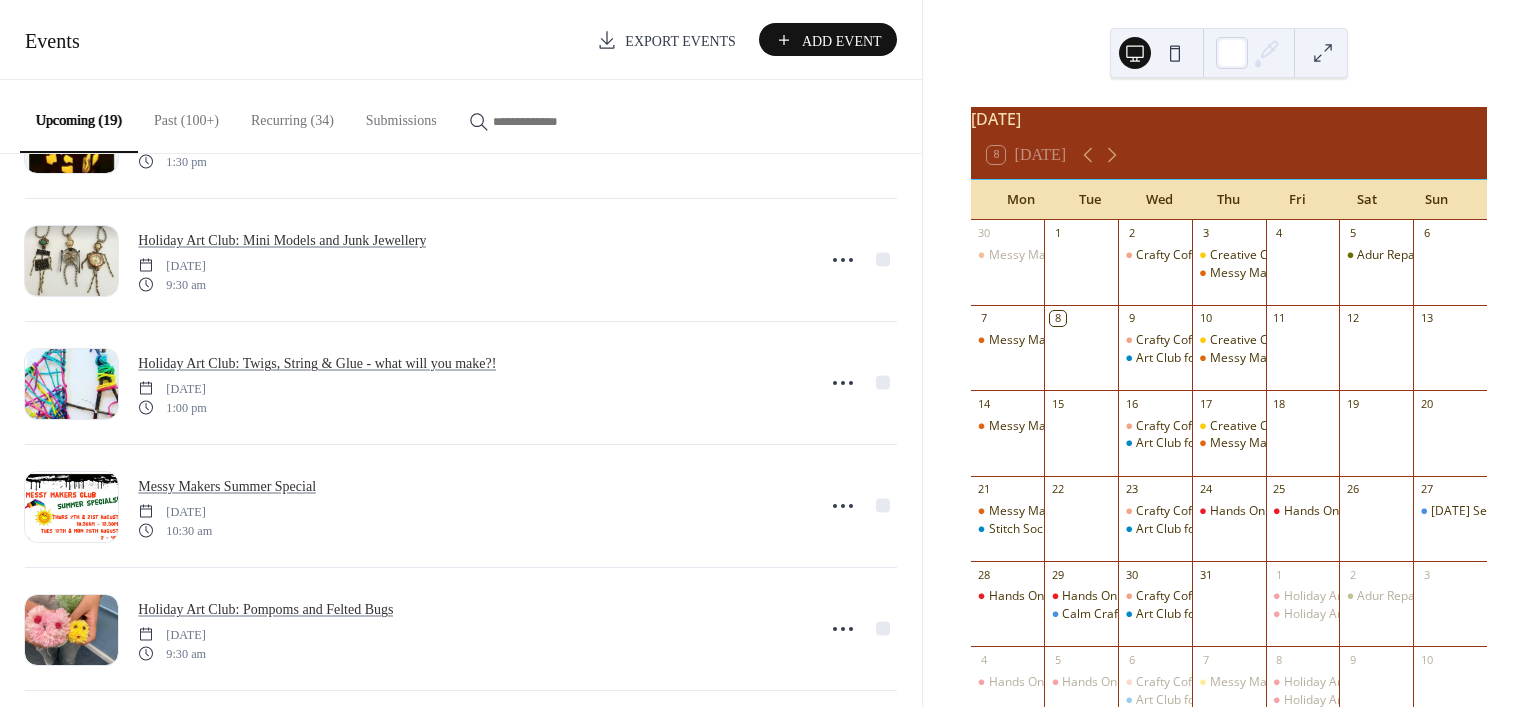 scroll, scrollTop: 1213, scrollLeft: 0, axis: vertical 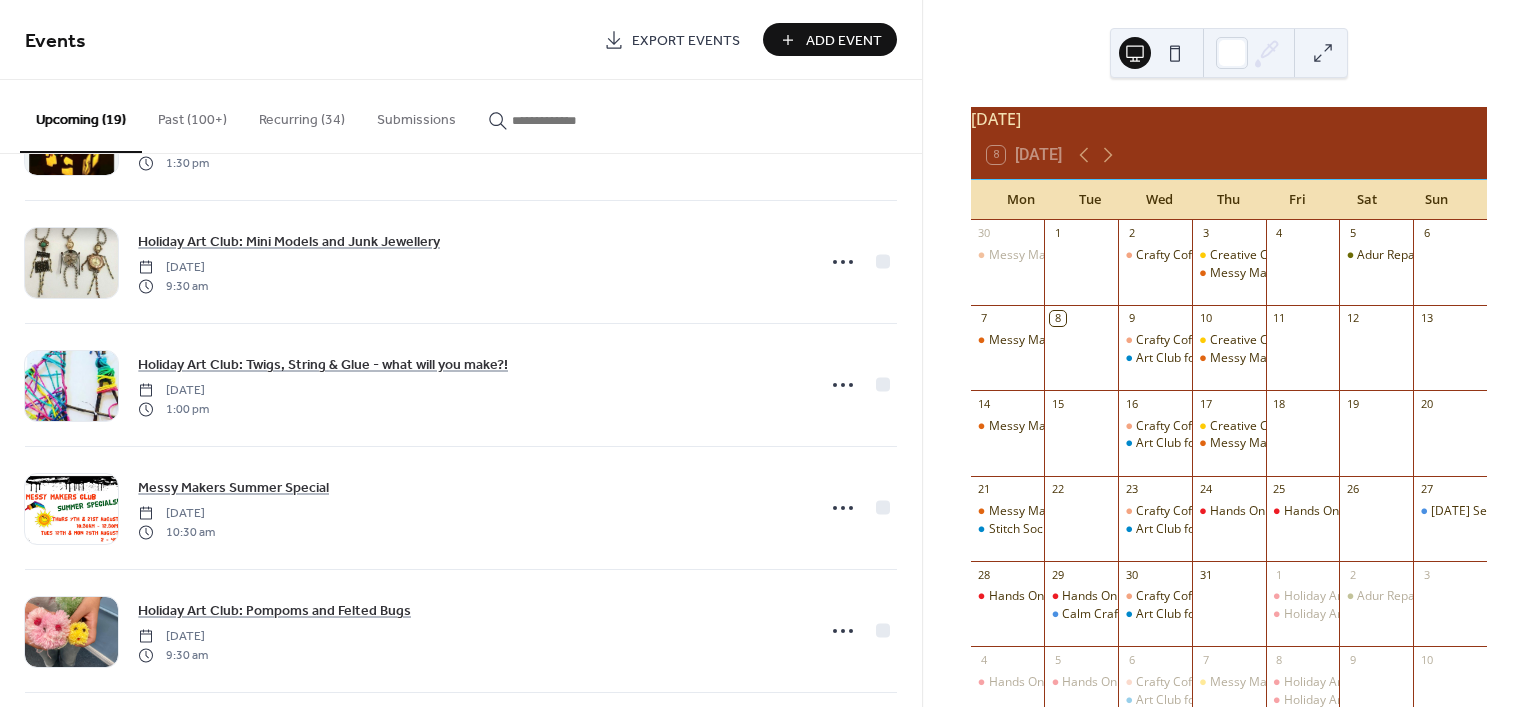 click on "Recurring  (34)" at bounding box center (302, 115) 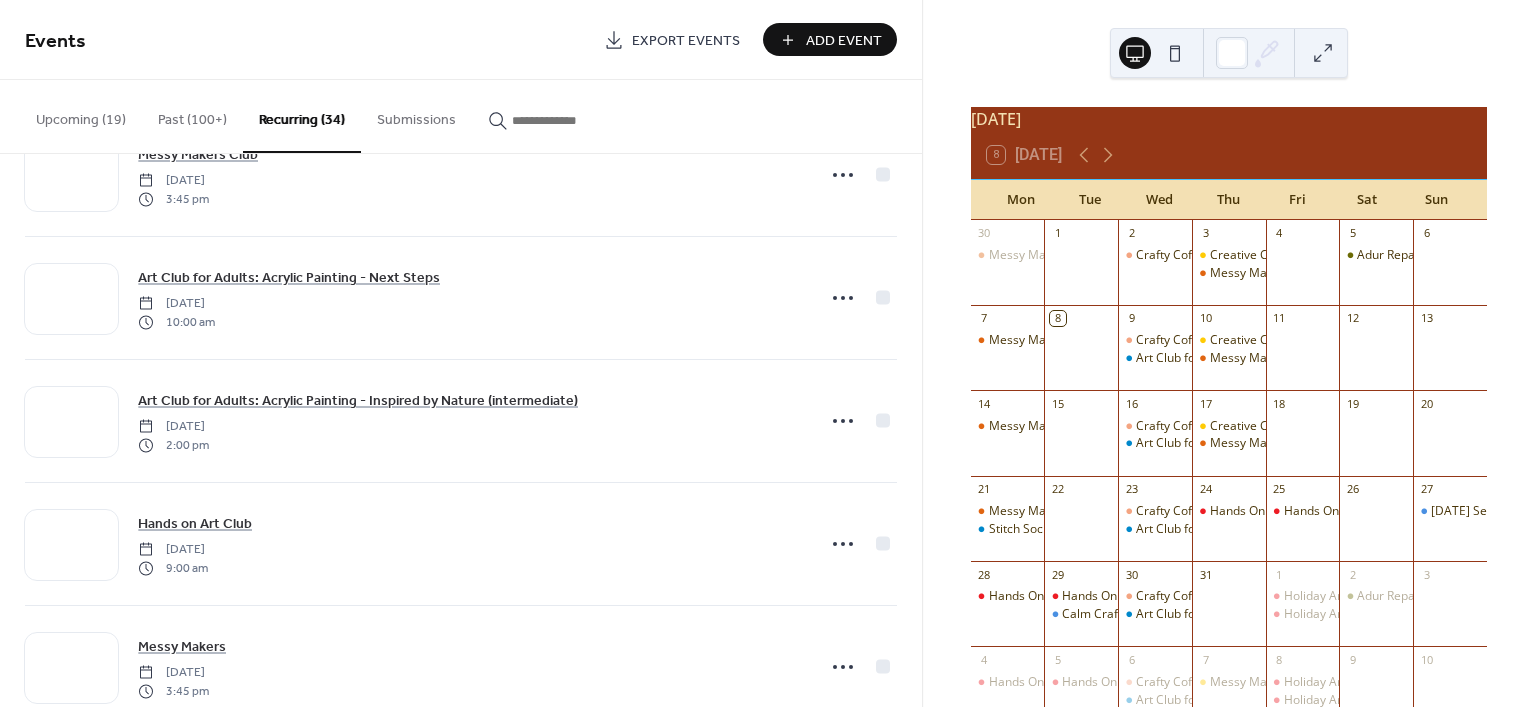 scroll, scrollTop: 3202, scrollLeft: 0, axis: vertical 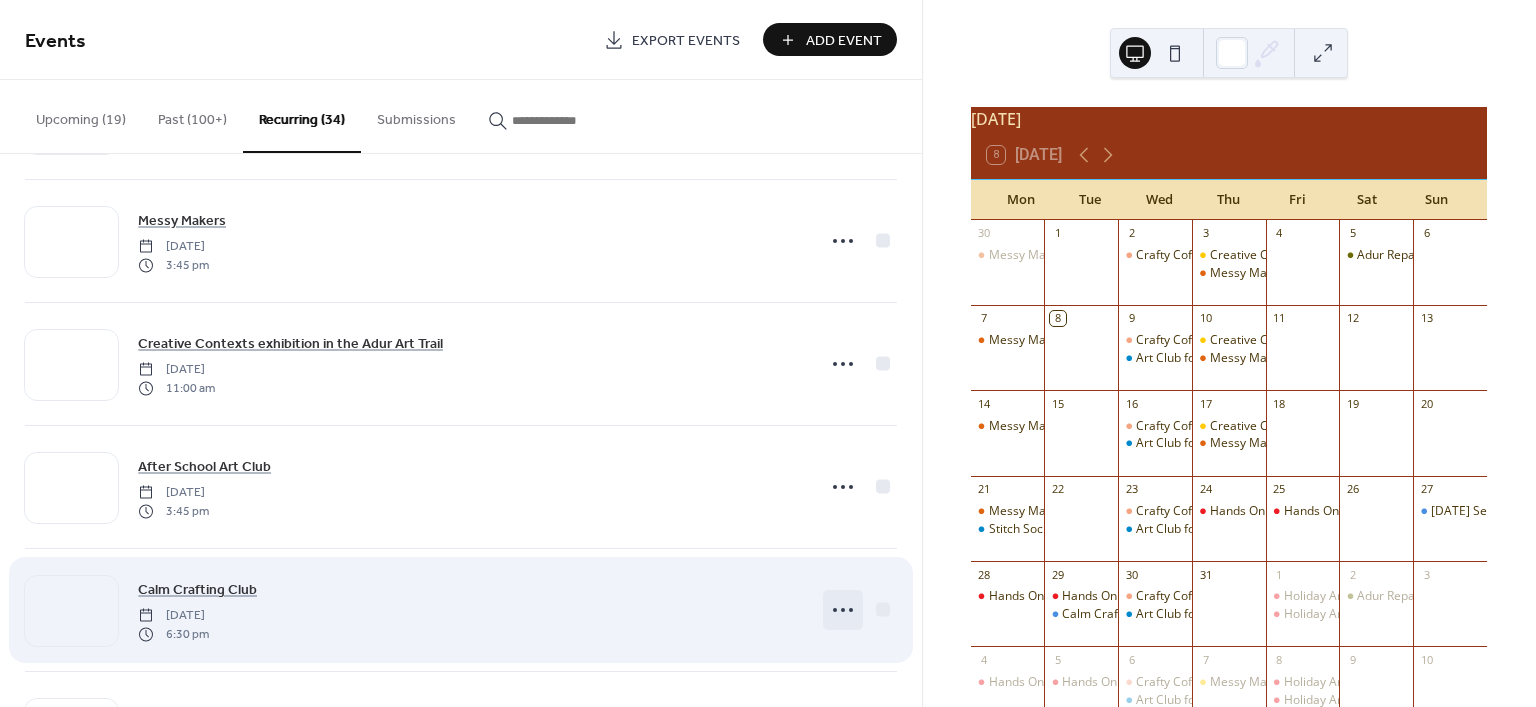 click 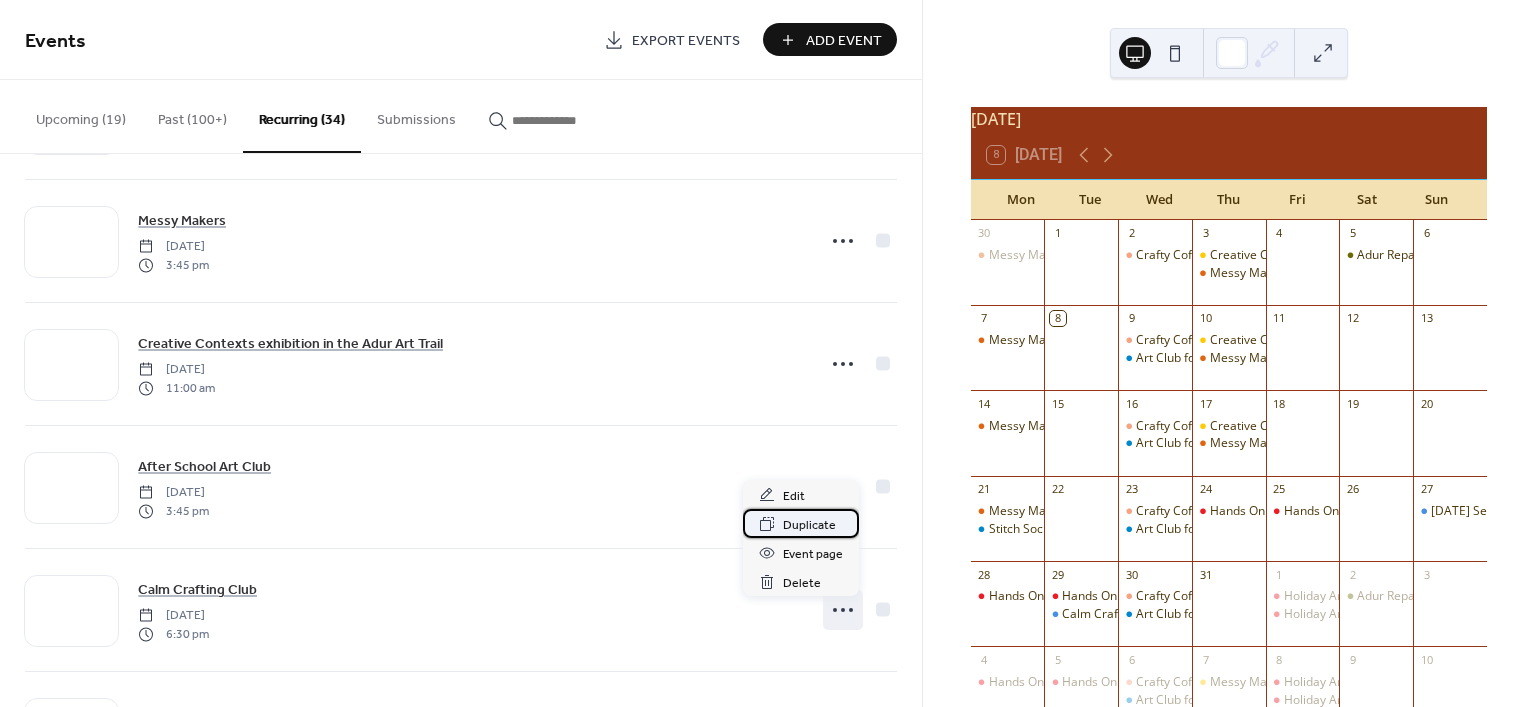 click on "Duplicate" at bounding box center (809, 525) 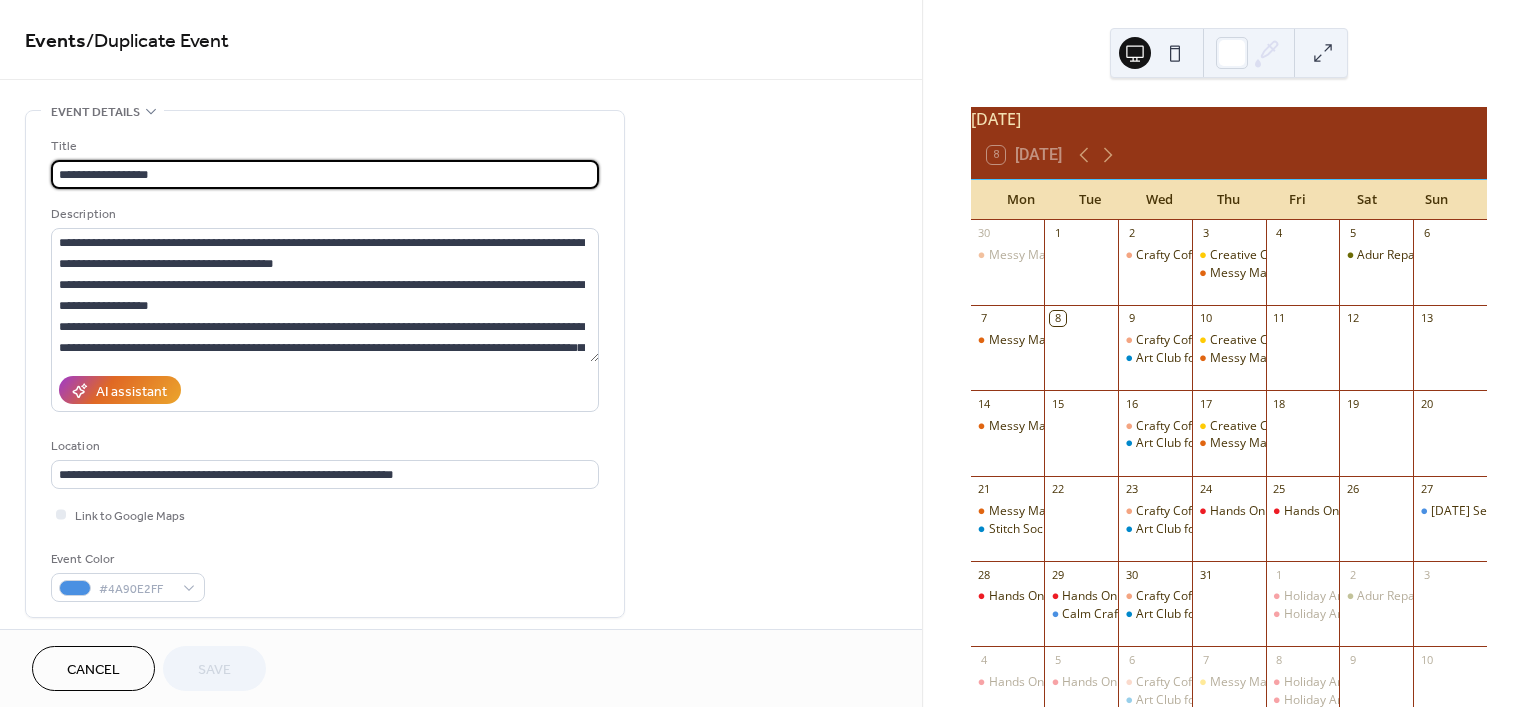 type on "**********" 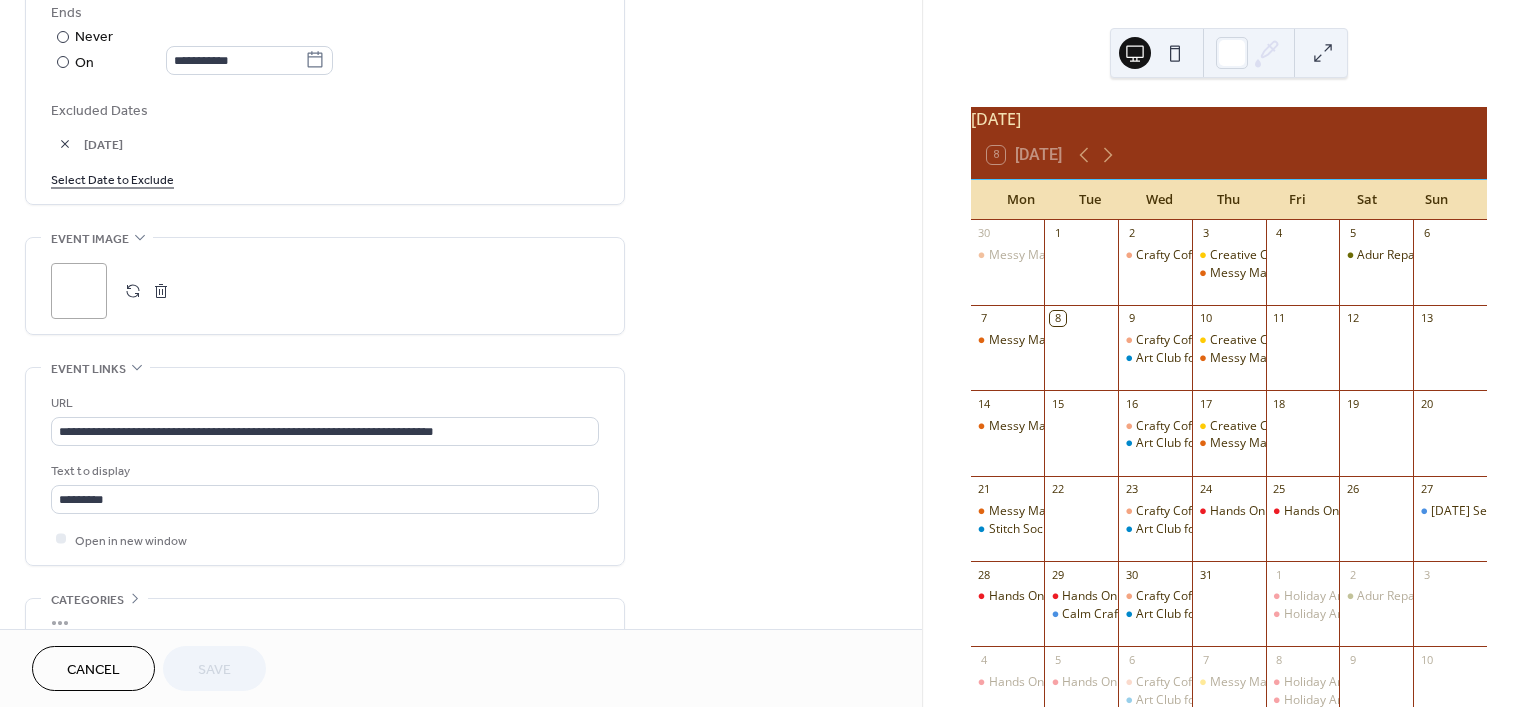 scroll, scrollTop: 1138, scrollLeft: 0, axis: vertical 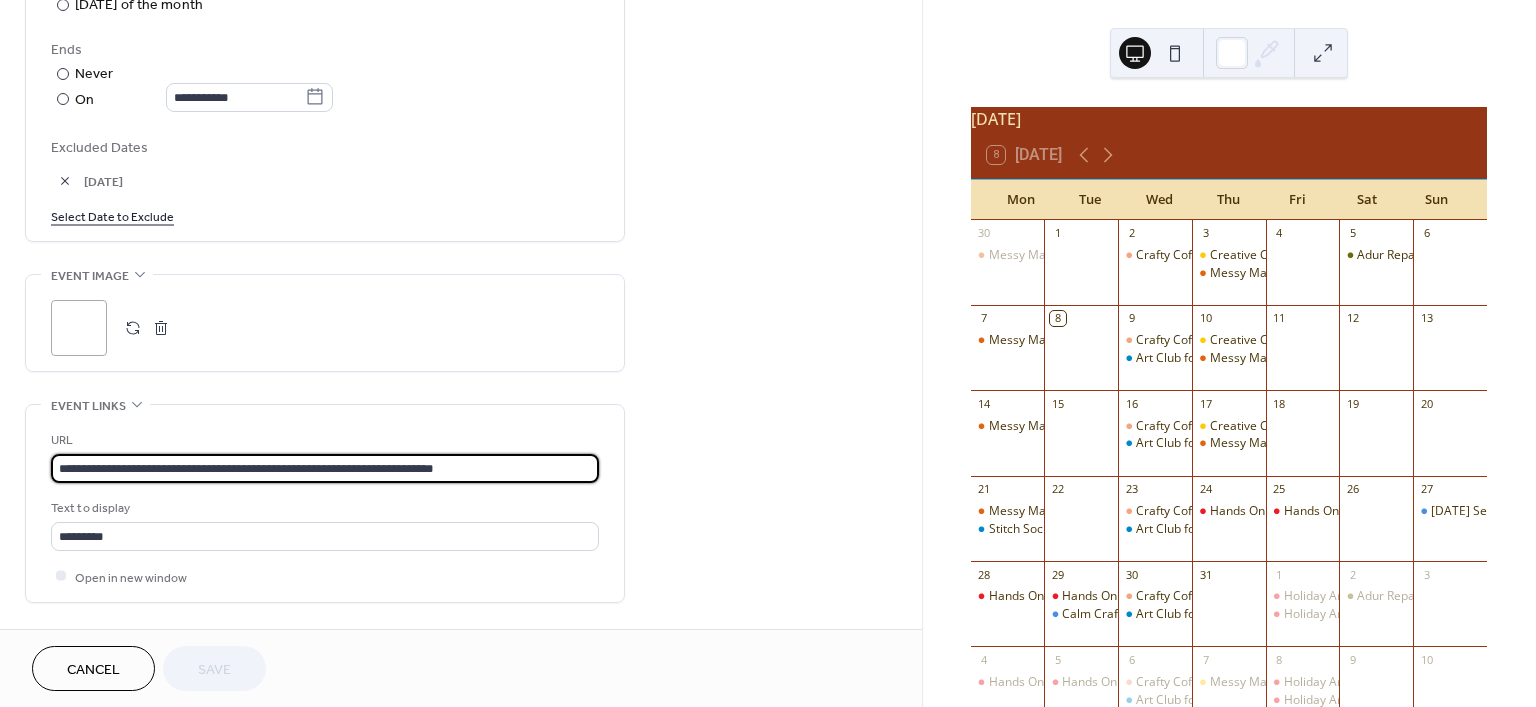 drag, startPoint x: 59, startPoint y: 468, endPoint x: 598, endPoint y: 512, distance: 540.7929 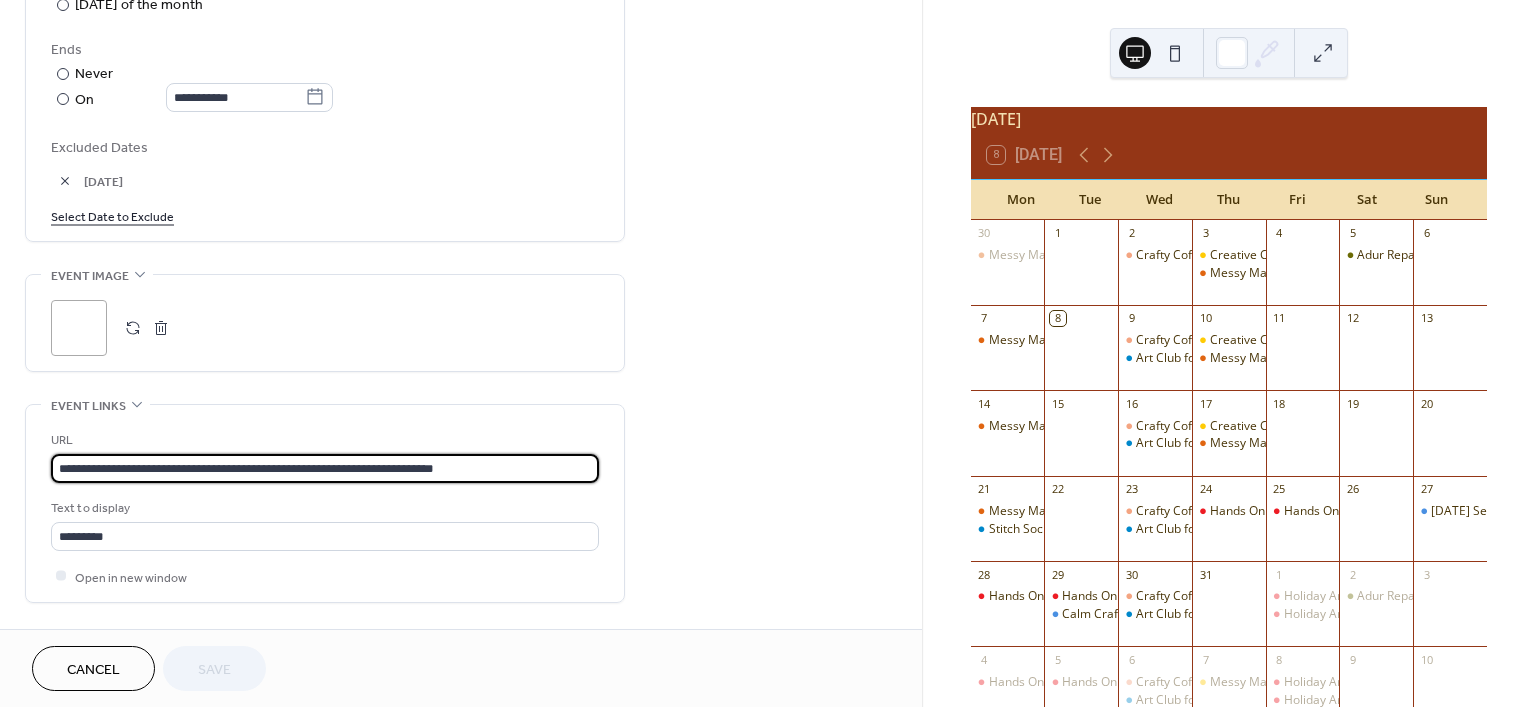 click on "**********" at bounding box center [325, 503] 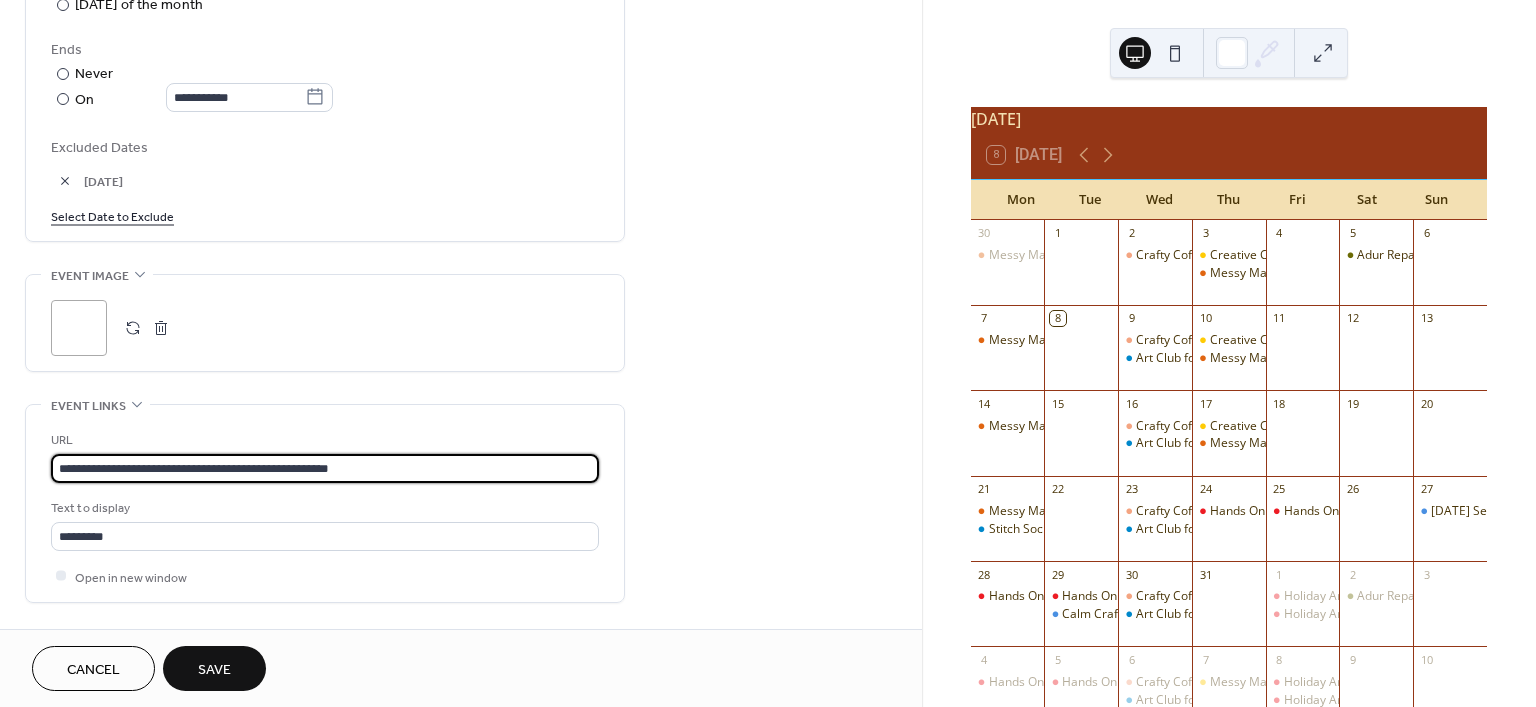 scroll, scrollTop: 1025, scrollLeft: 0, axis: vertical 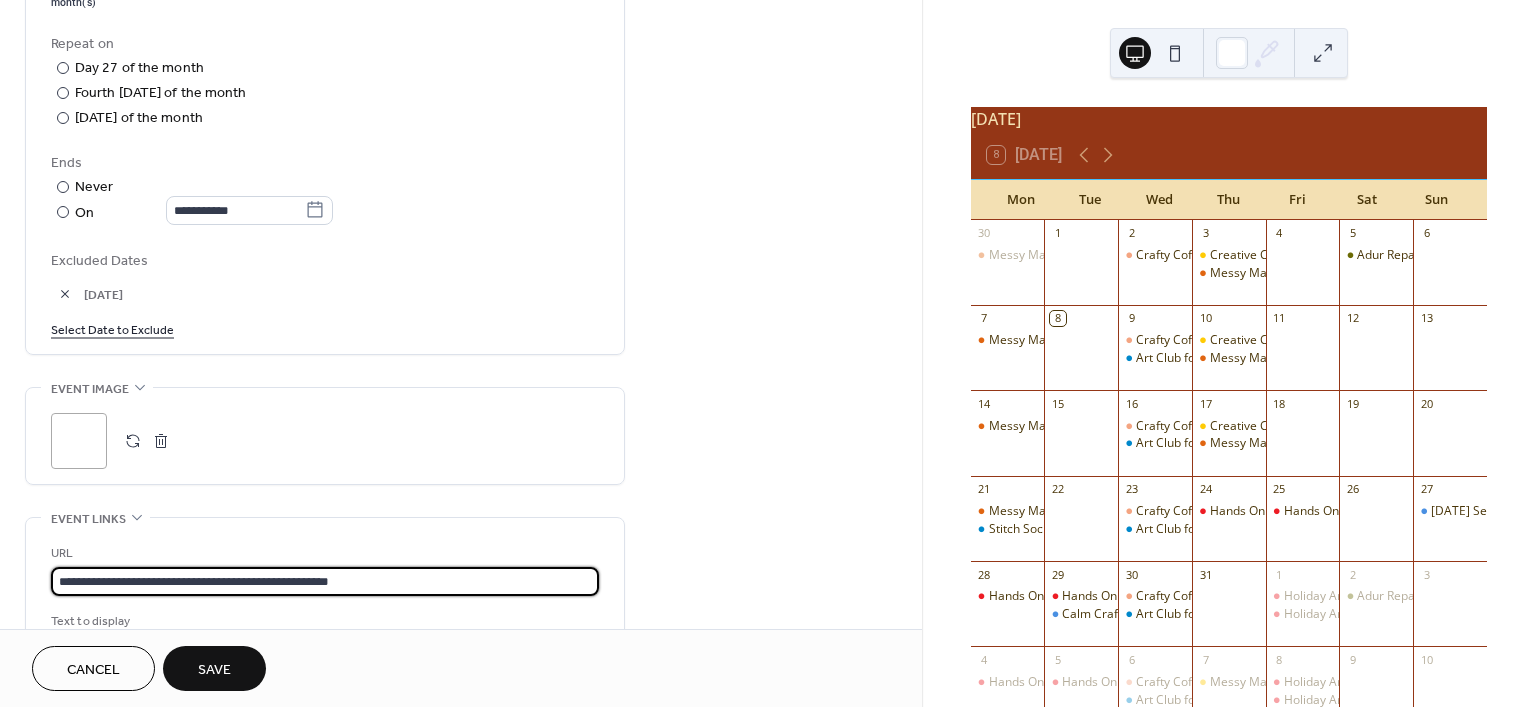 type on "**********" 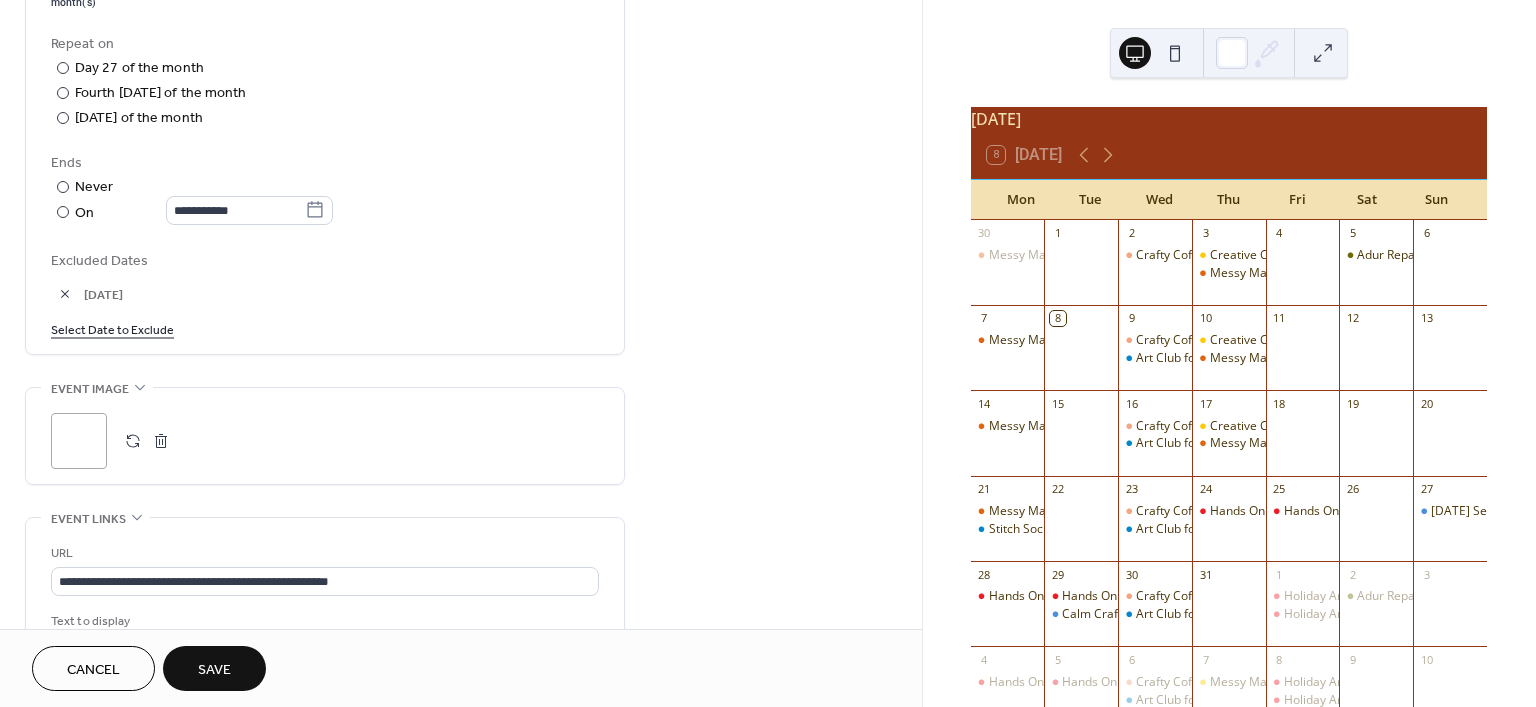 click at bounding box center [133, 441] 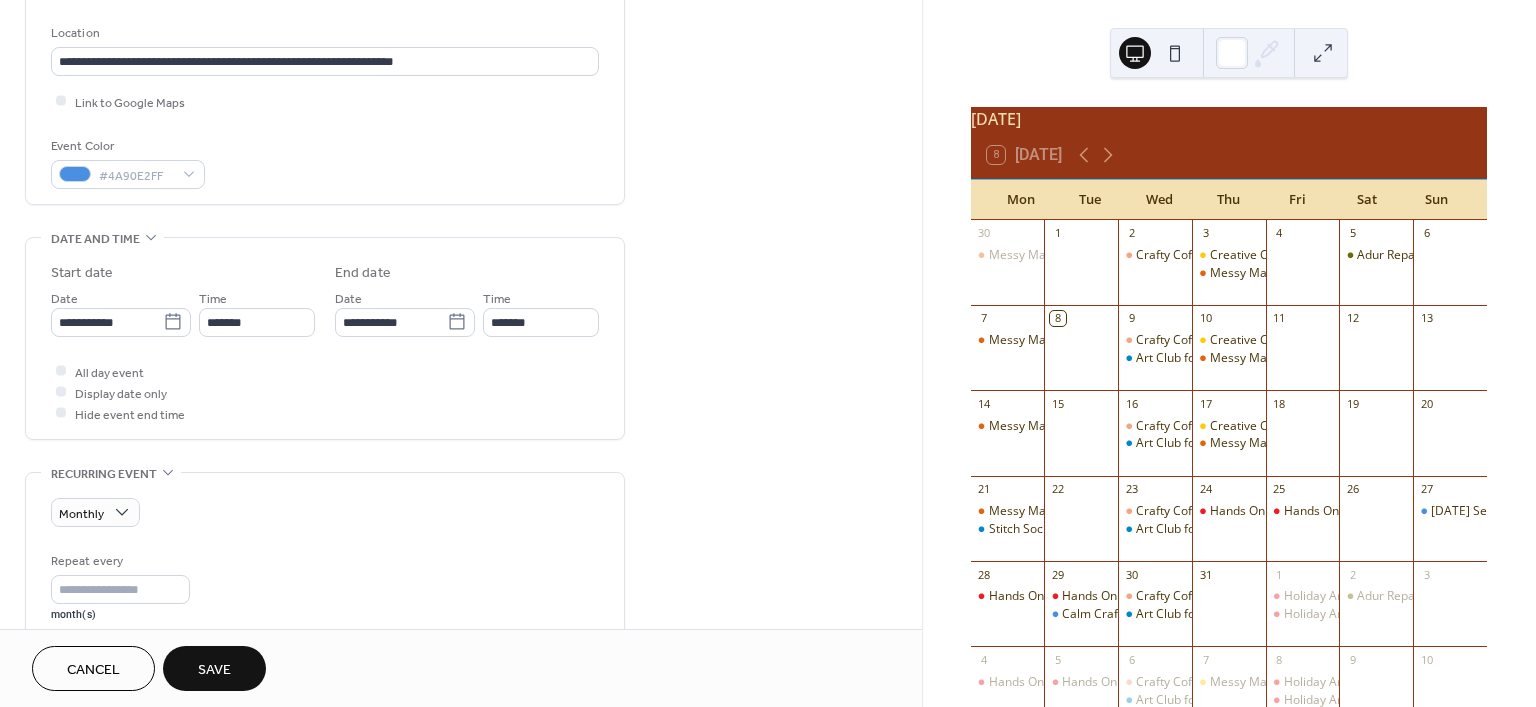 scroll, scrollTop: 396, scrollLeft: 0, axis: vertical 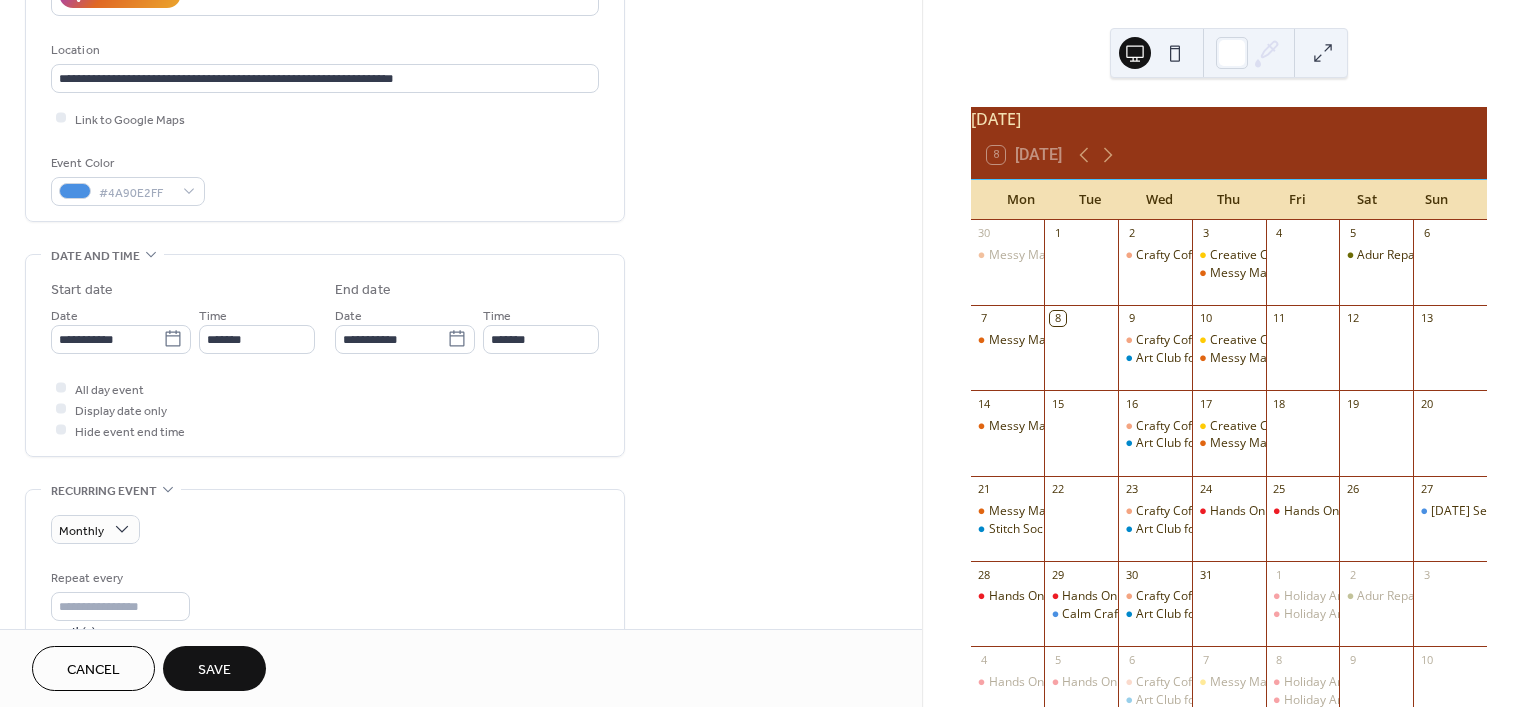 click on "Recurring Event" at bounding box center (111, 489) 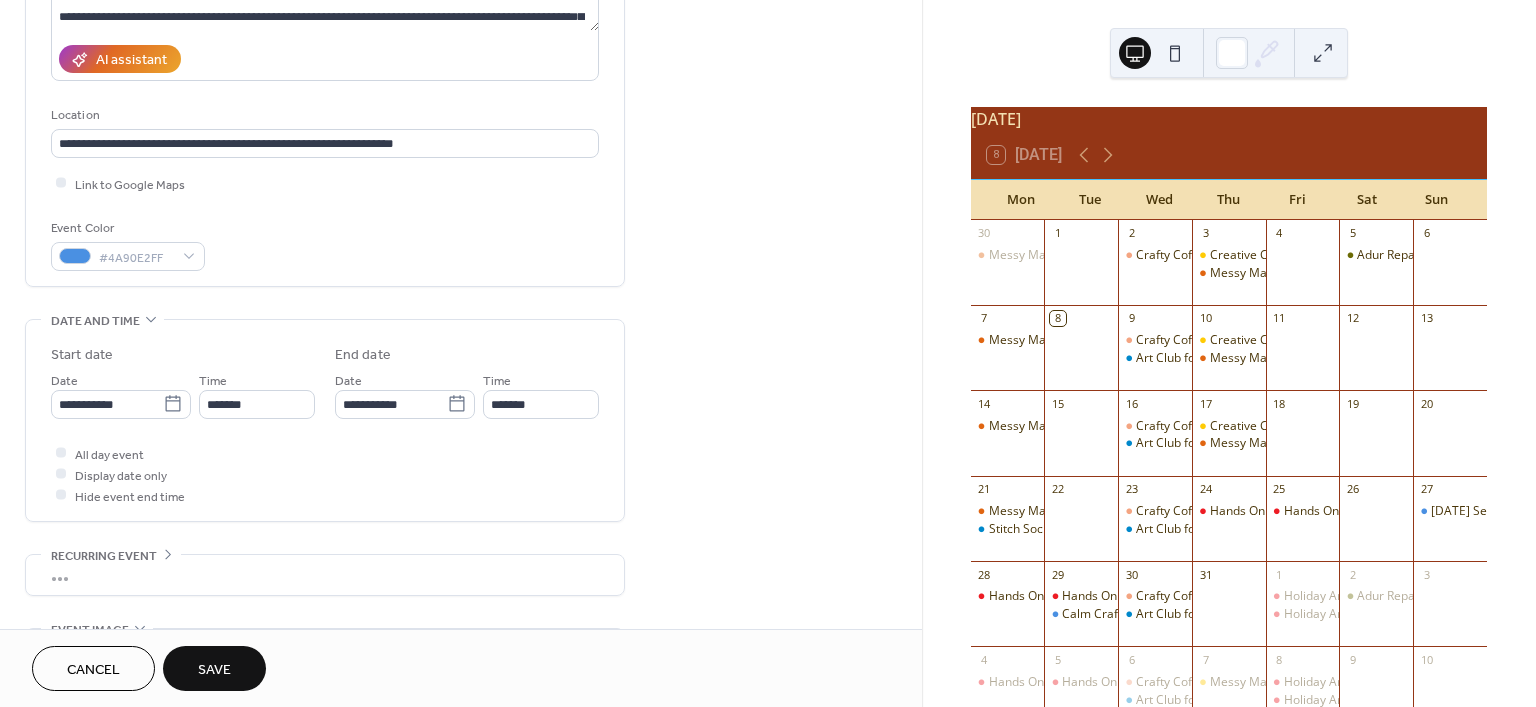 scroll, scrollTop: 330, scrollLeft: 0, axis: vertical 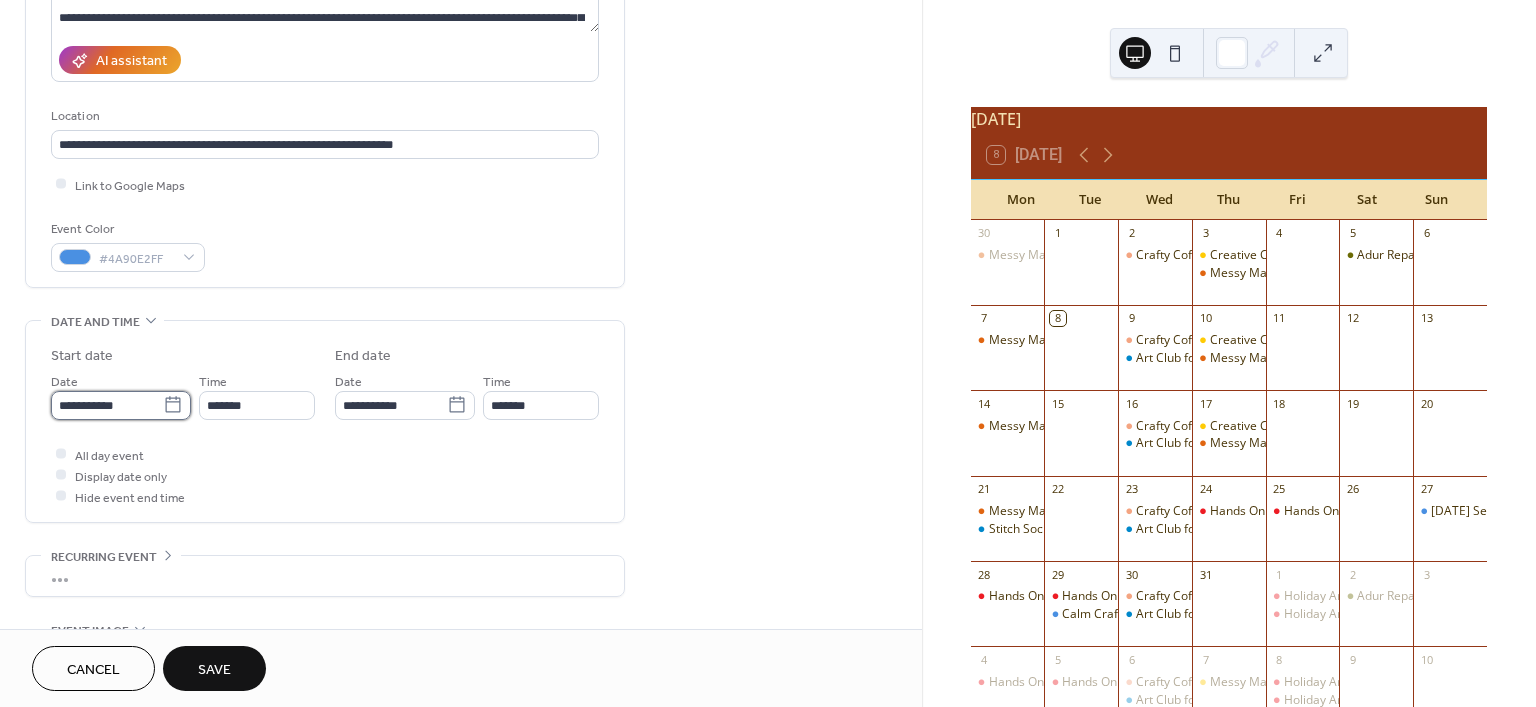 click on "**********" at bounding box center (107, 405) 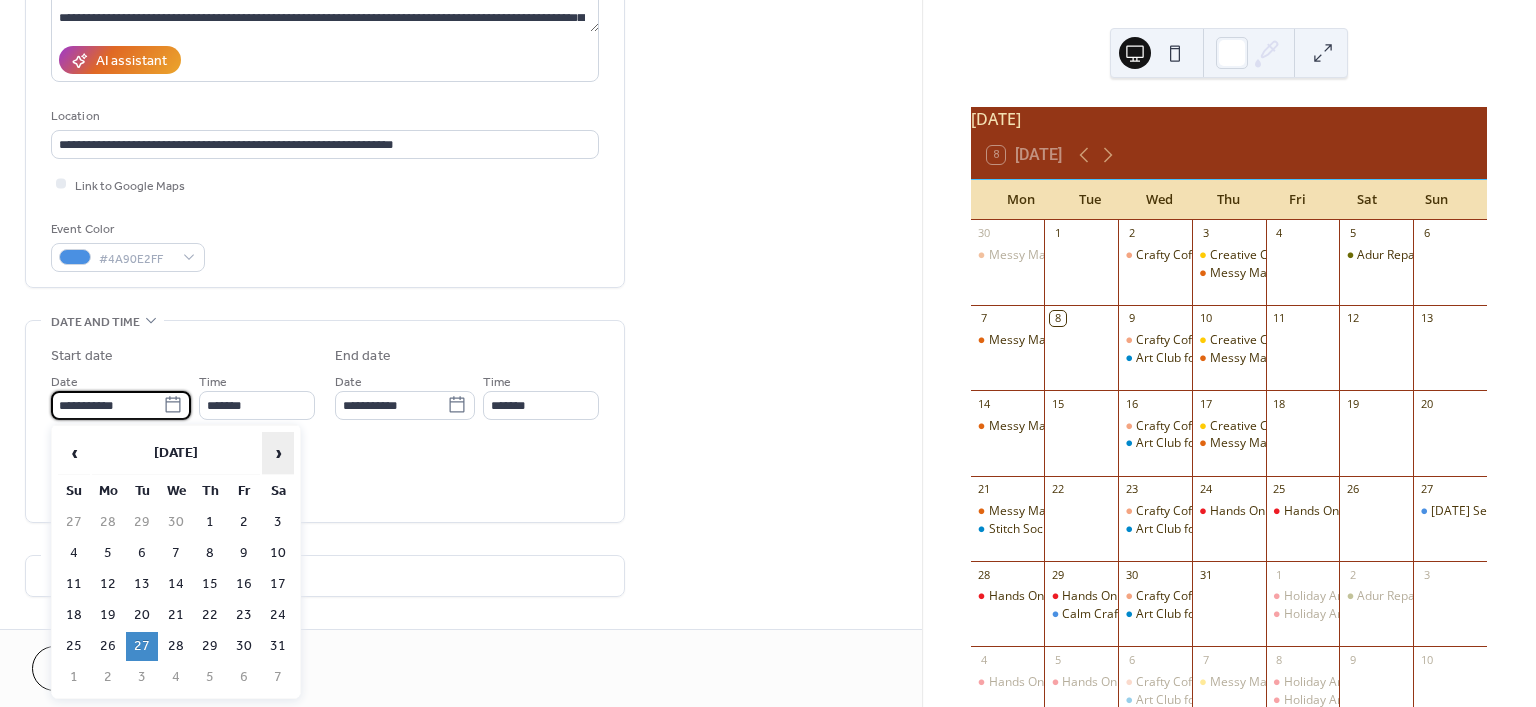 click on "›" at bounding box center (278, 453) 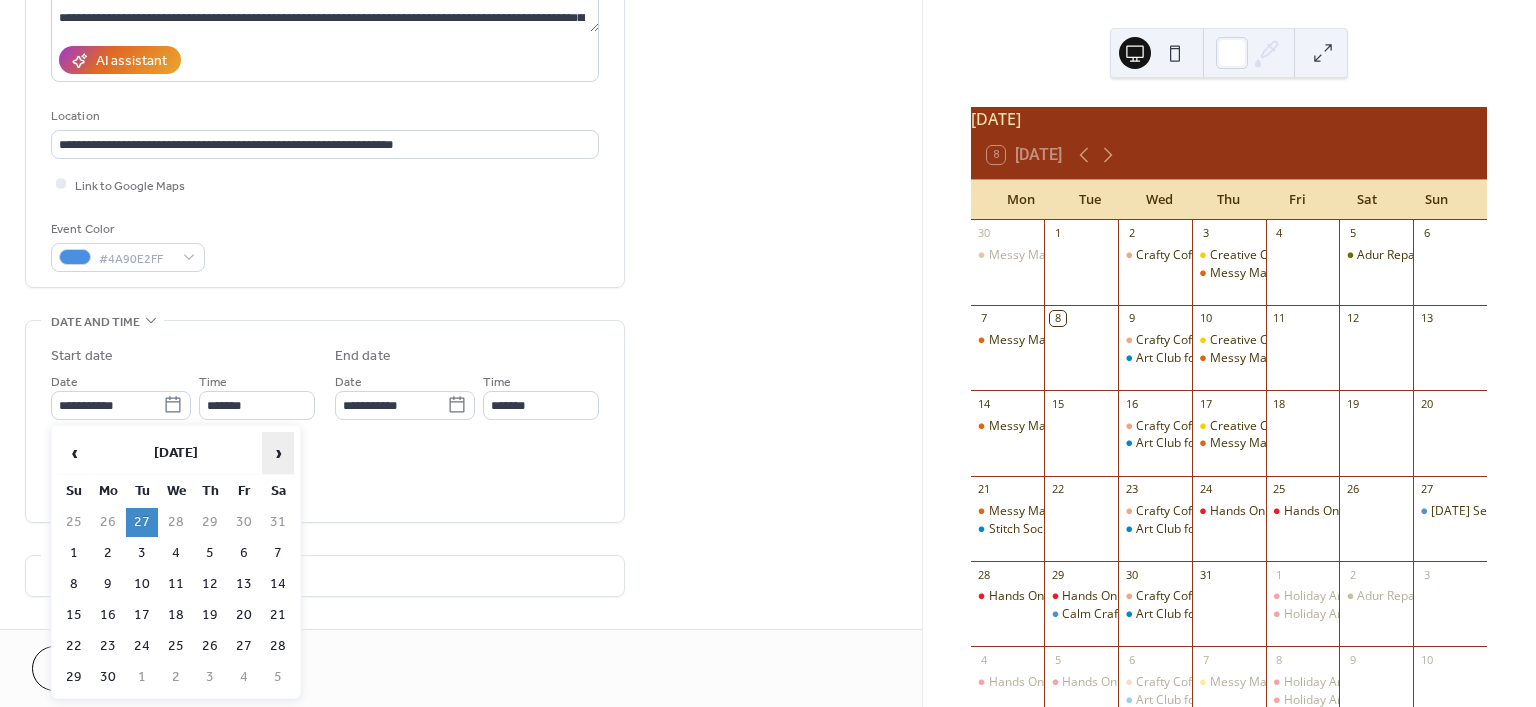 click on "›" at bounding box center [278, 453] 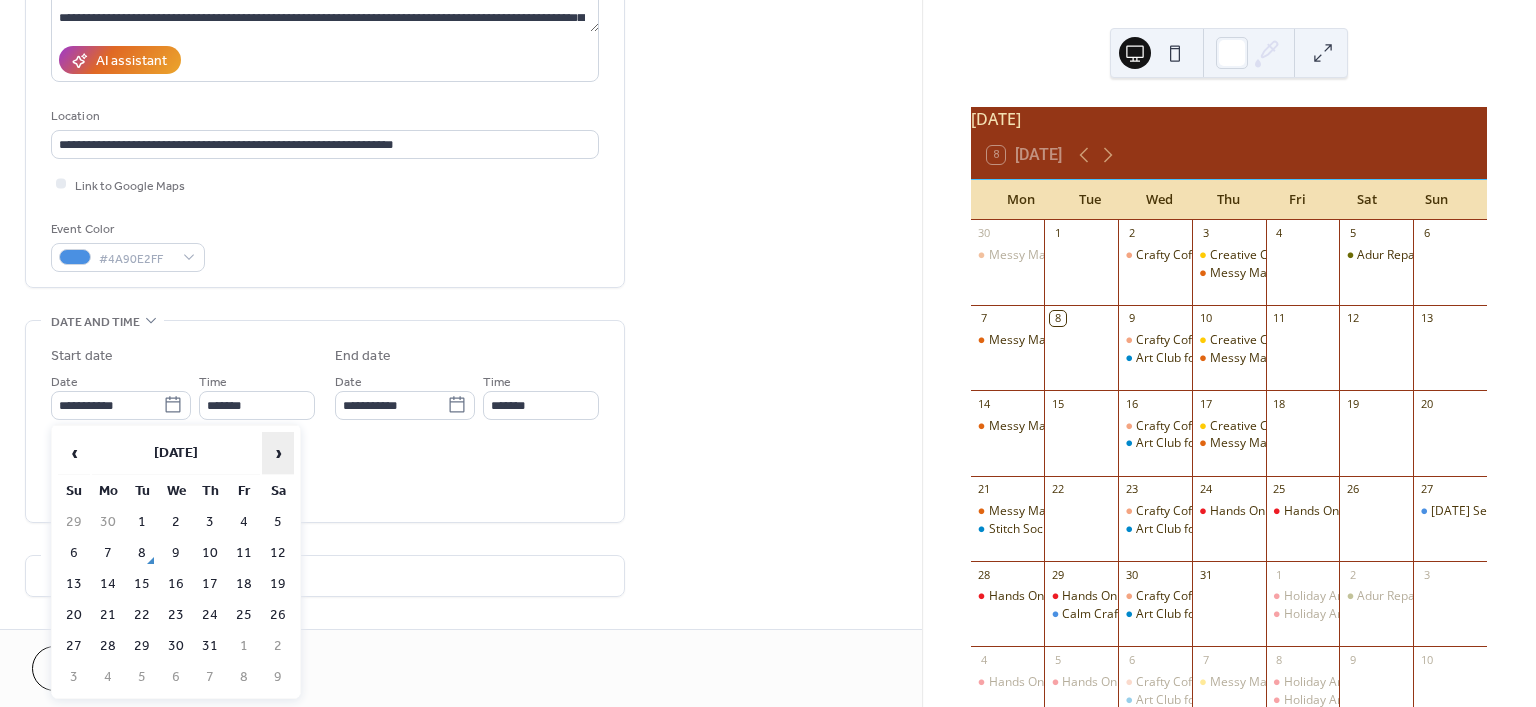 click on "›" at bounding box center (278, 453) 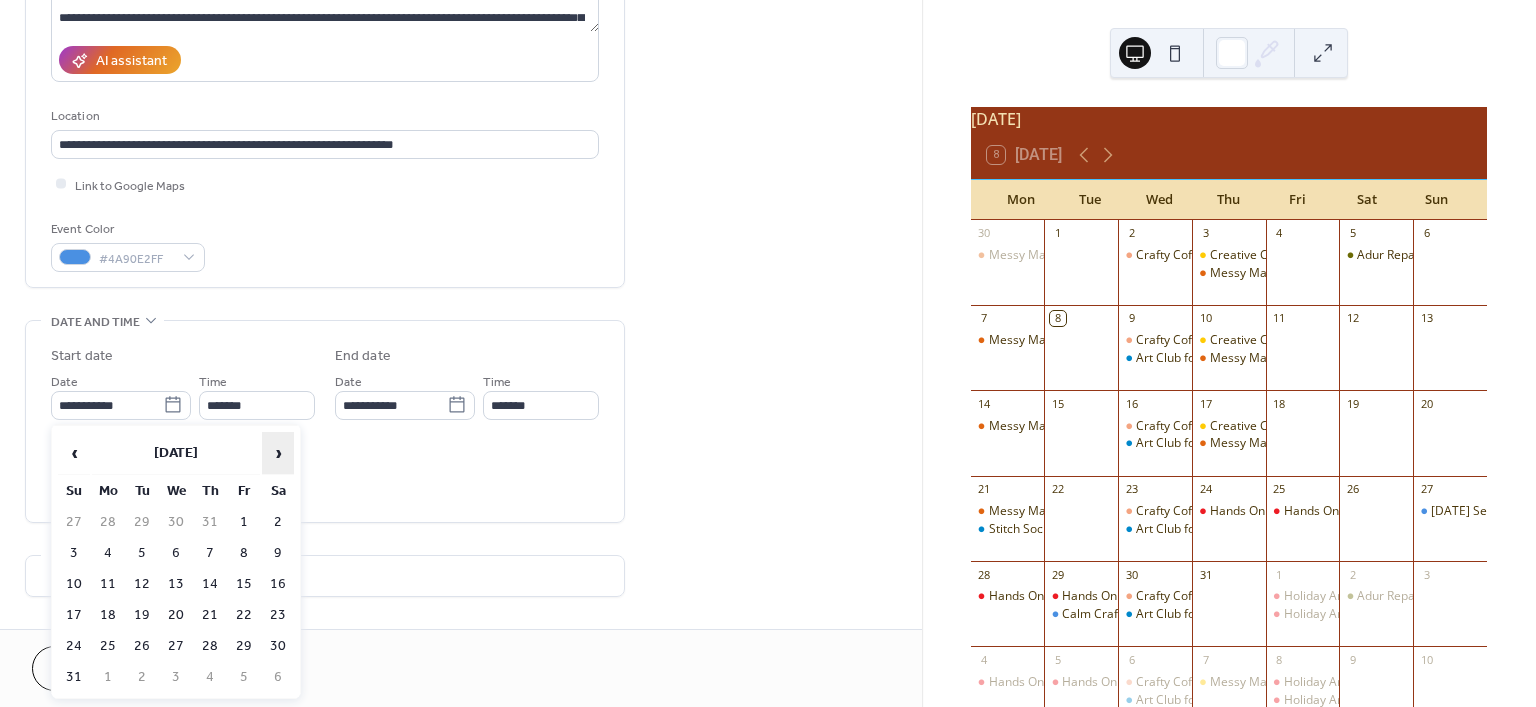 click on "›" at bounding box center [278, 453] 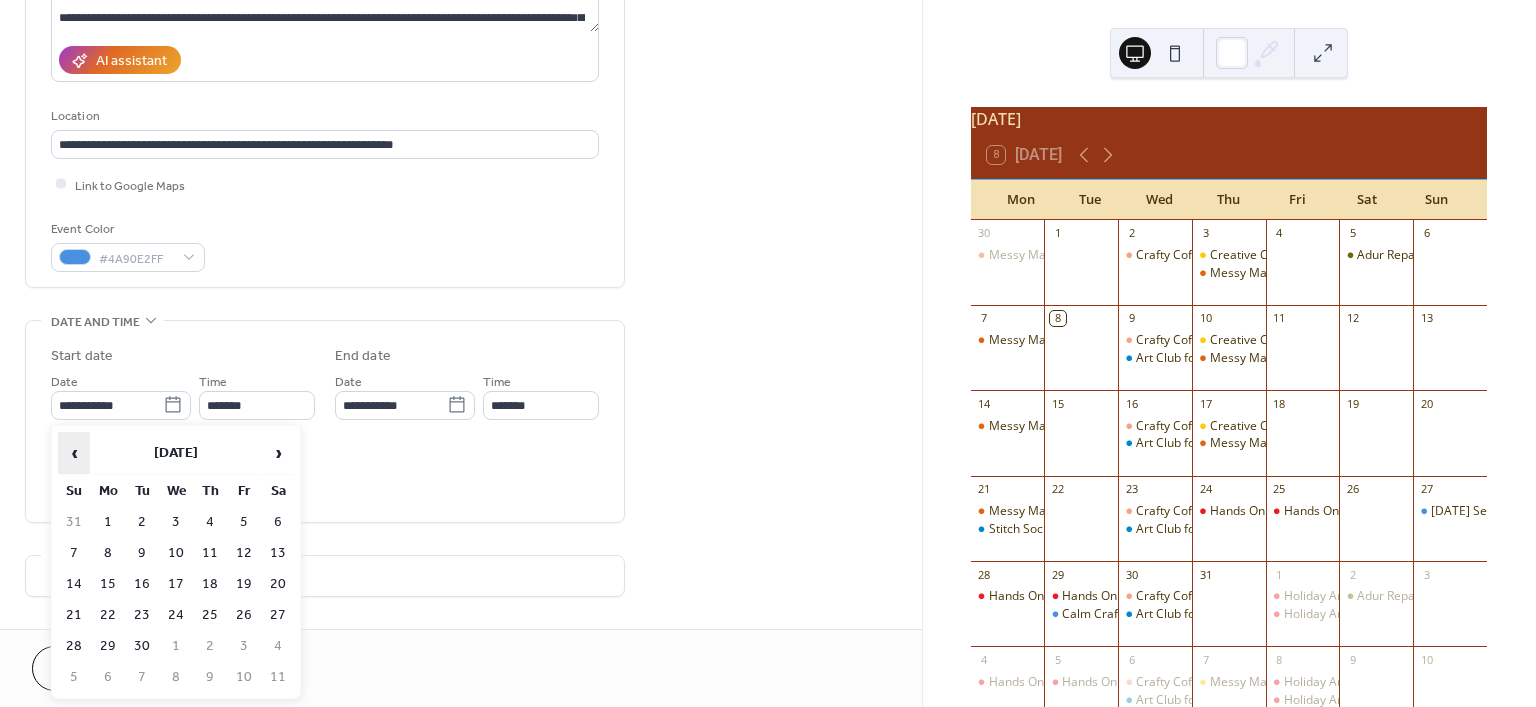 click on "‹" at bounding box center (74, 453) 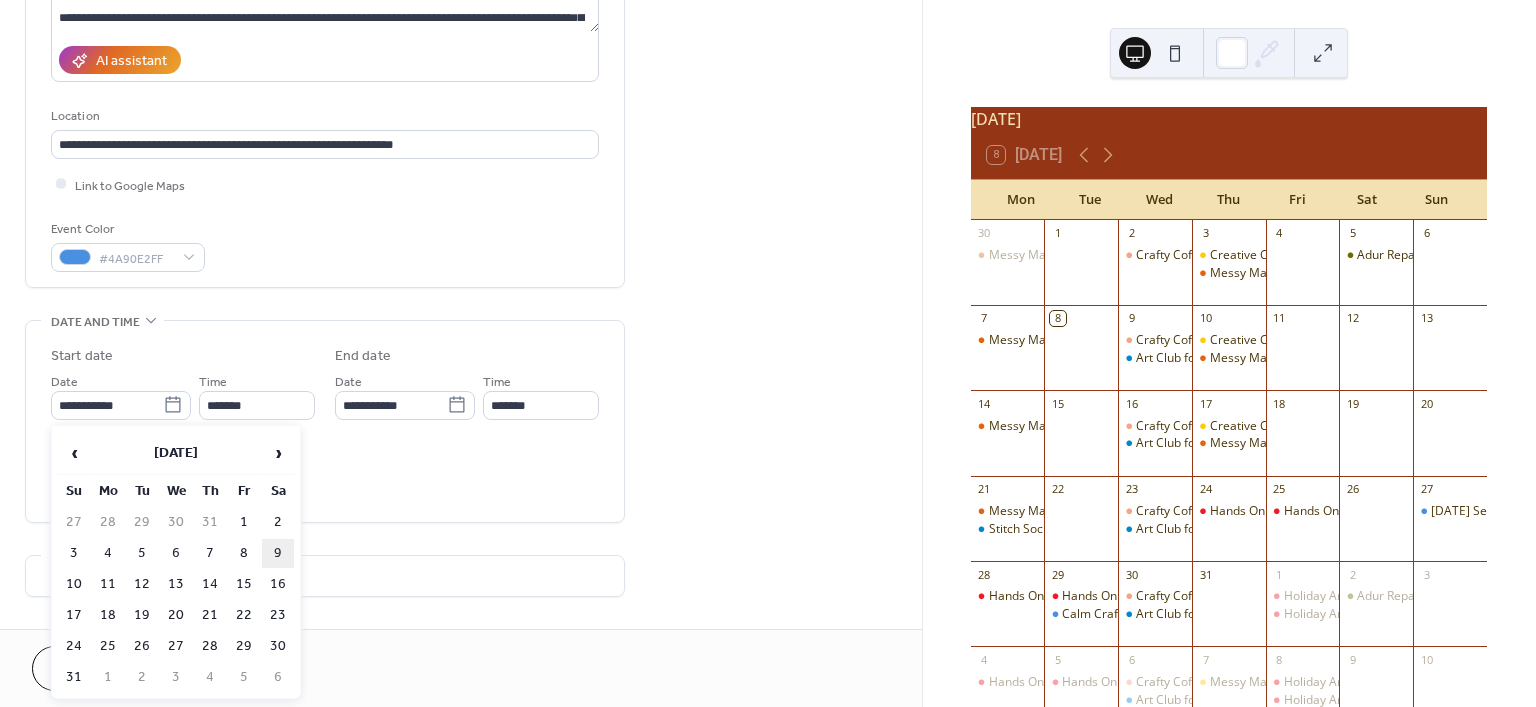 click on "9" at bounding box center [278, 553] 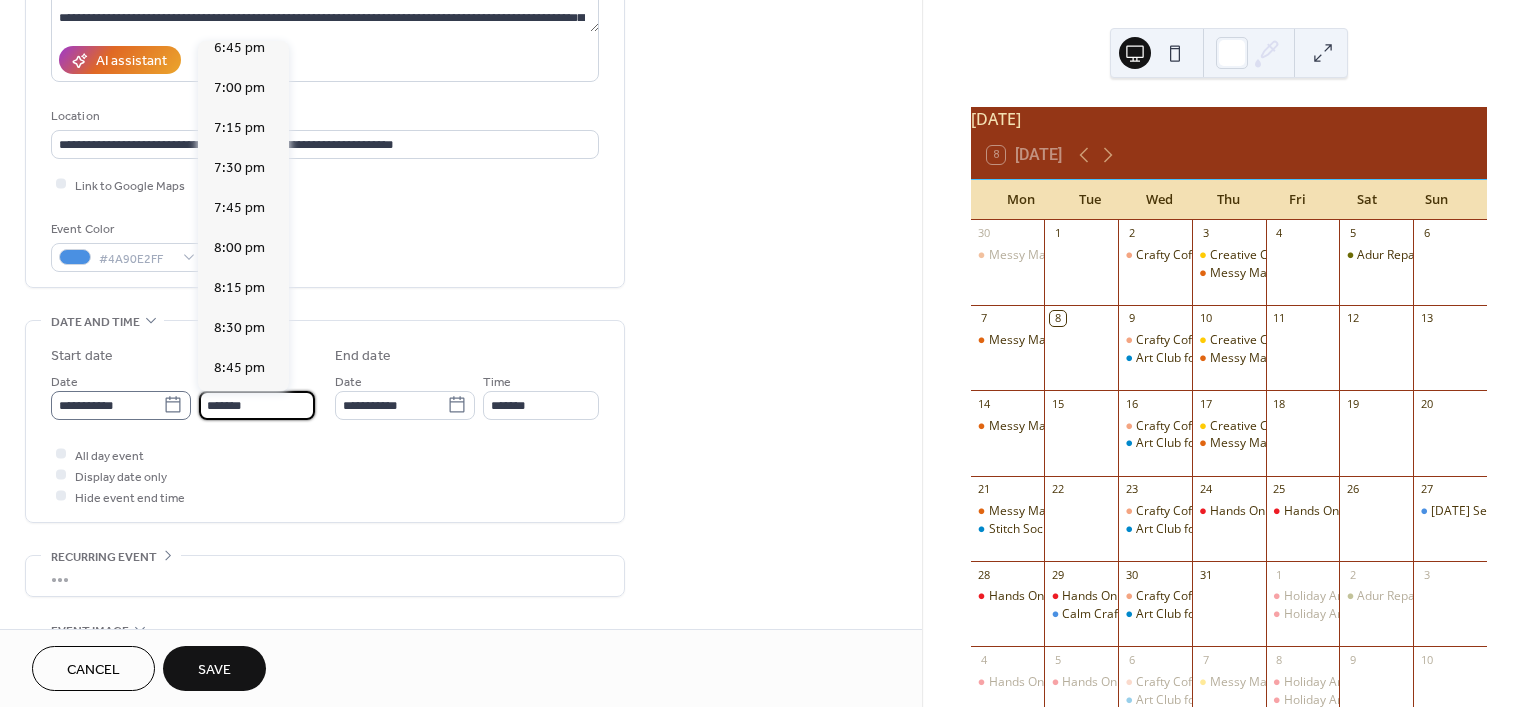 drag, startPoint x: 264, startPoint y: 413, endPoint x: 101, endPoint y: 396, distance: 163.88411 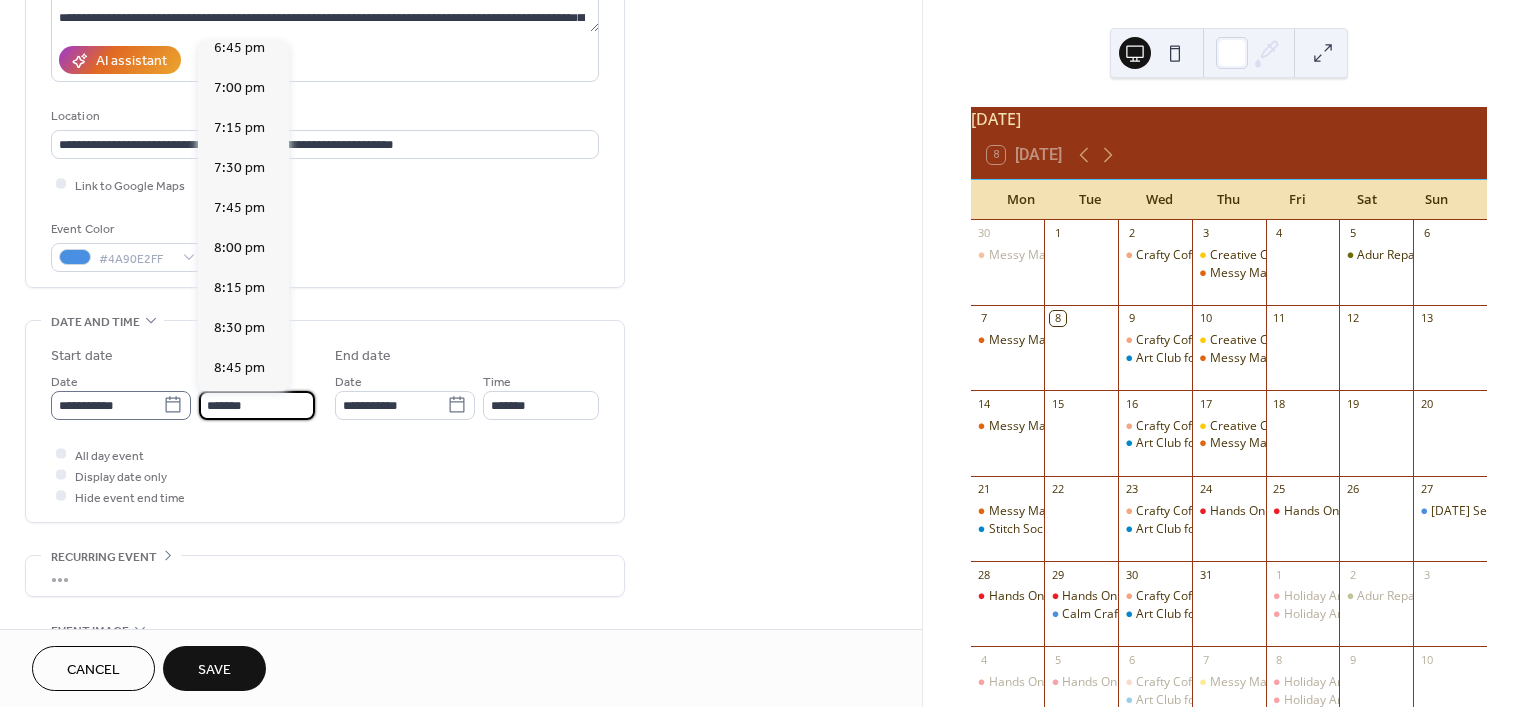click on "**********" at bounding box center [183, 395] 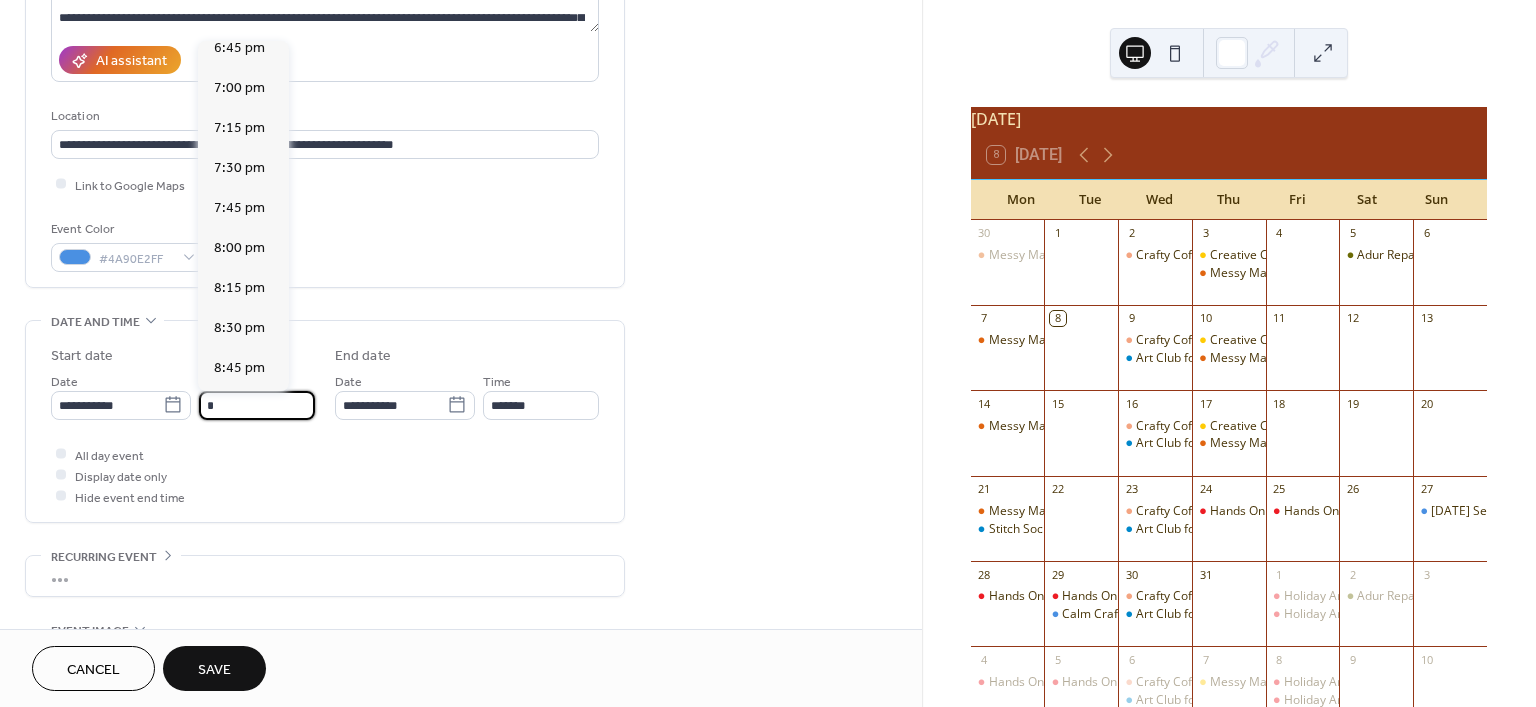 scroll, scrollTop: 326, scrollLeft: 0, axis: vertical 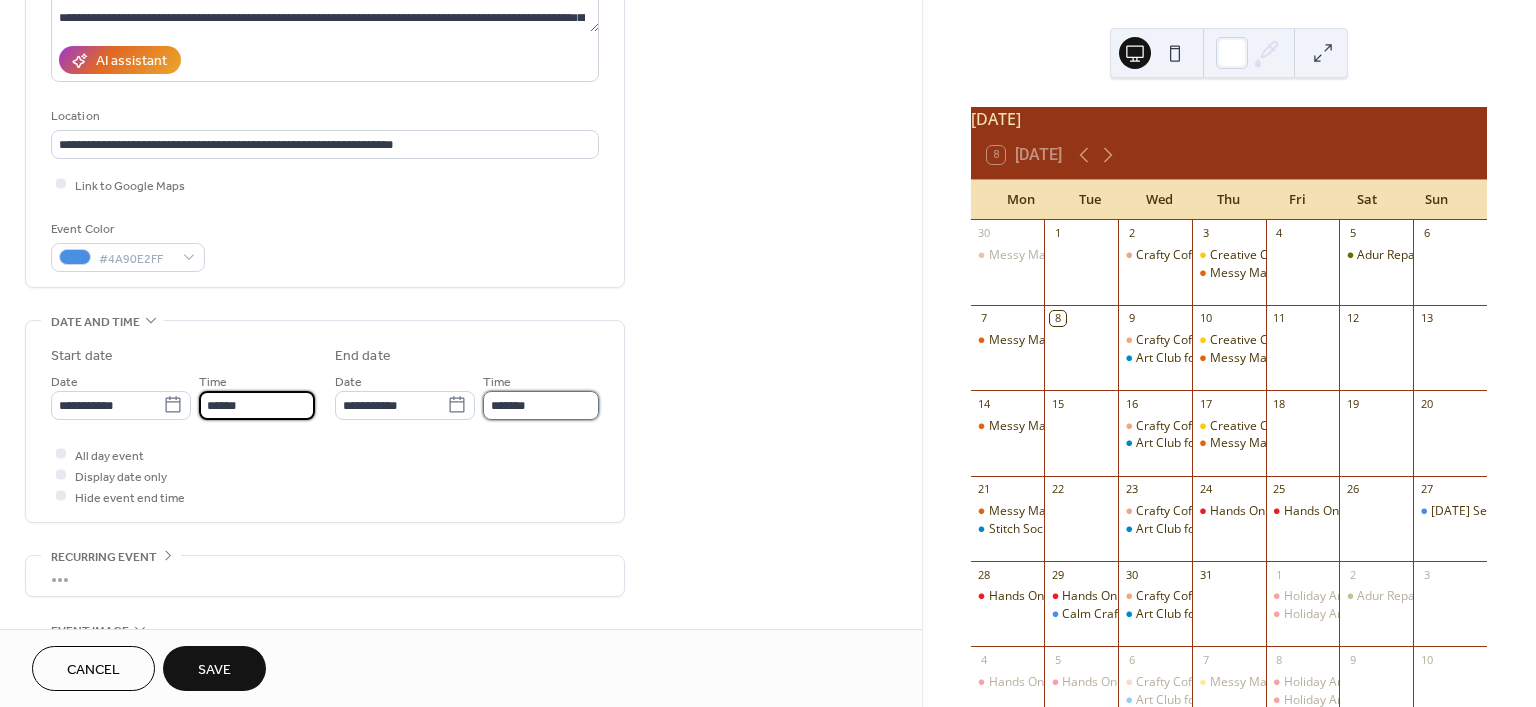 click on "*******" at bounding box center (541, 405) 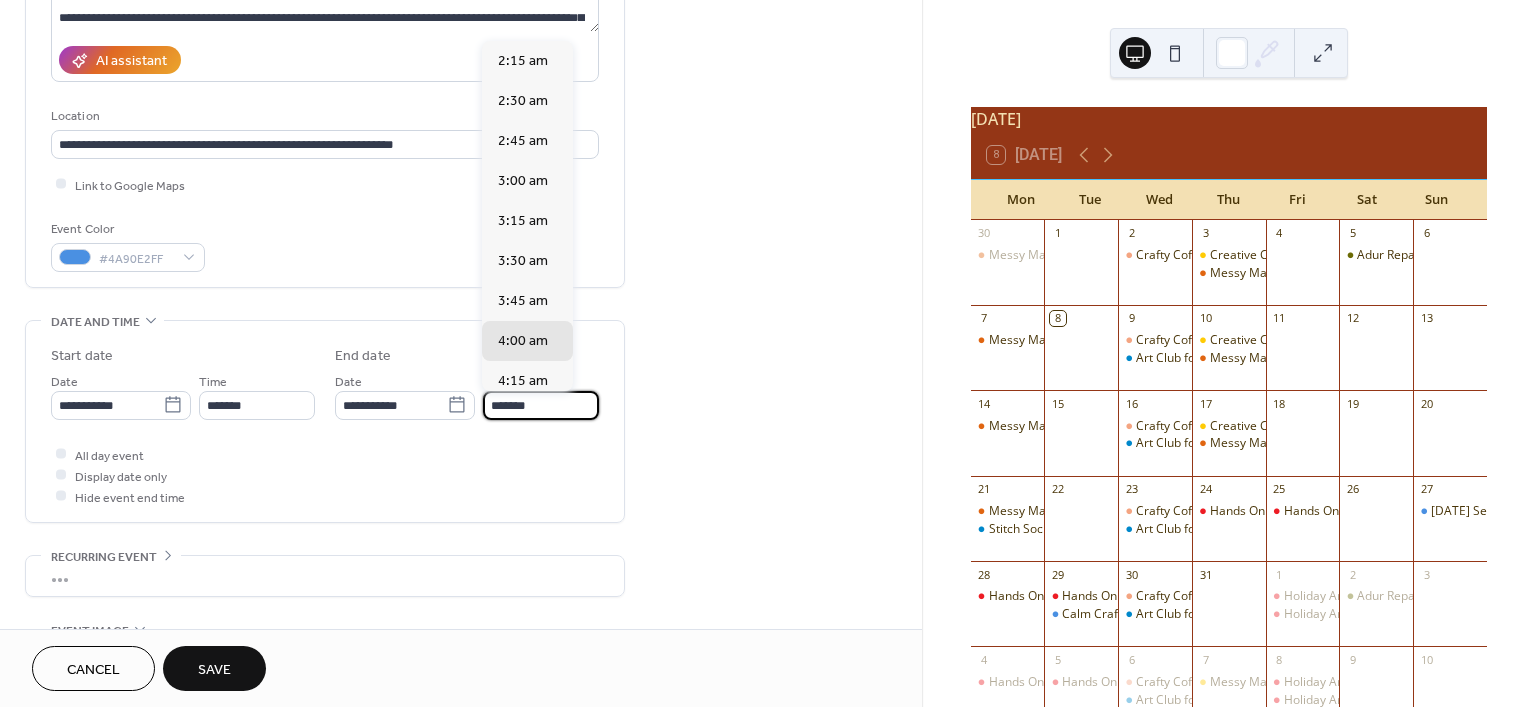 drag, startPoint x: 545, startPoint y: 396, endPoint x: 391, endPoint y: 389, distance: 154.15901 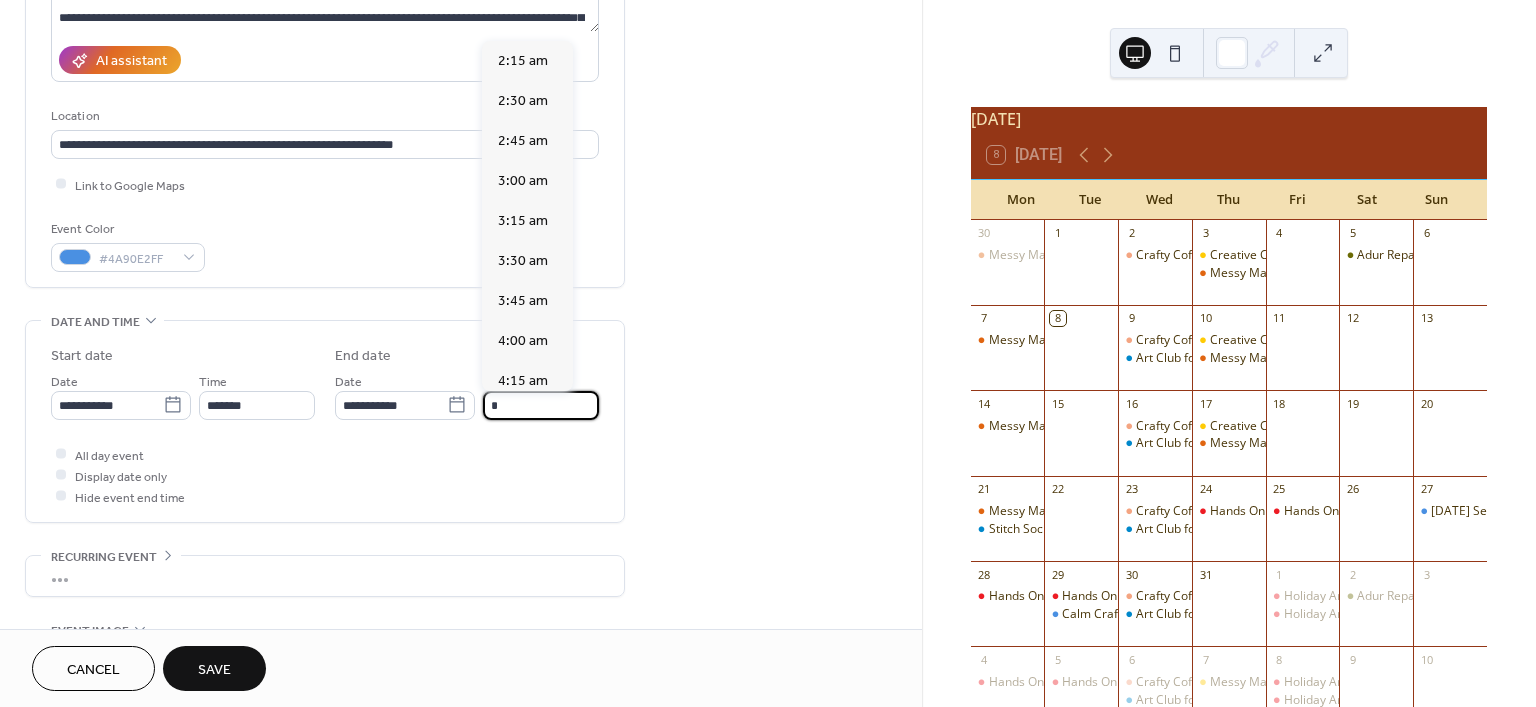 scroll, scrollTop: 447, scrollLeft: 0, axis: vertical 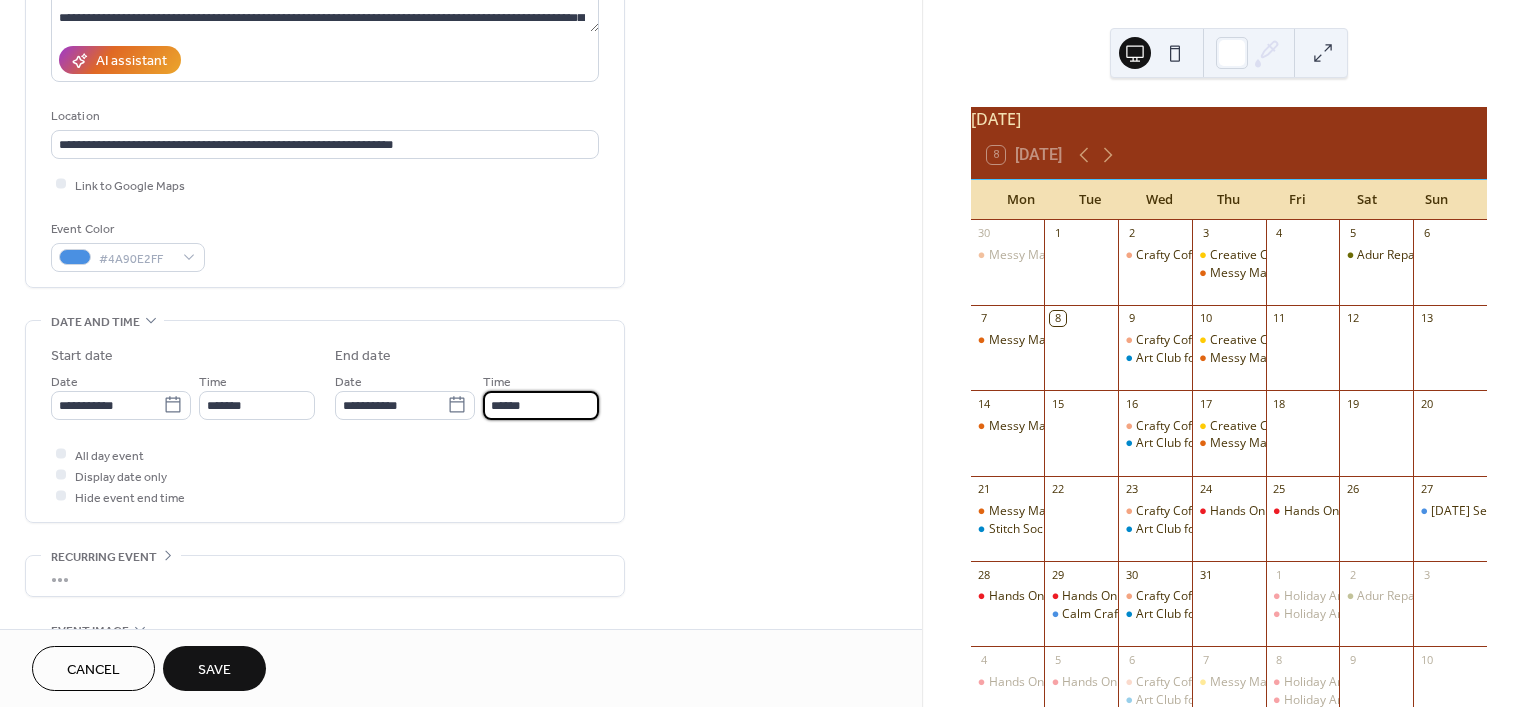 click on "**********" at bounding box center [325, 426] 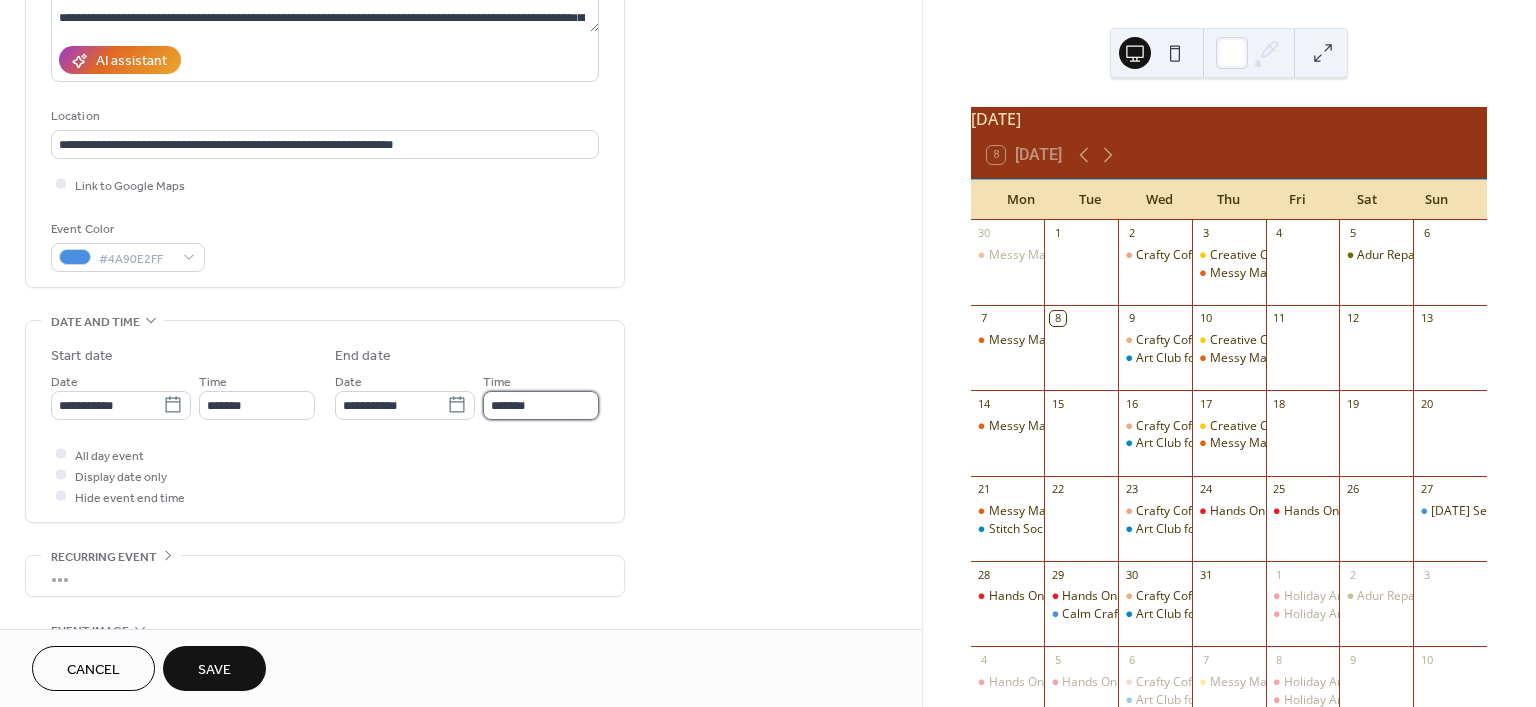 click on "*******" at bounding box center (541, 405) 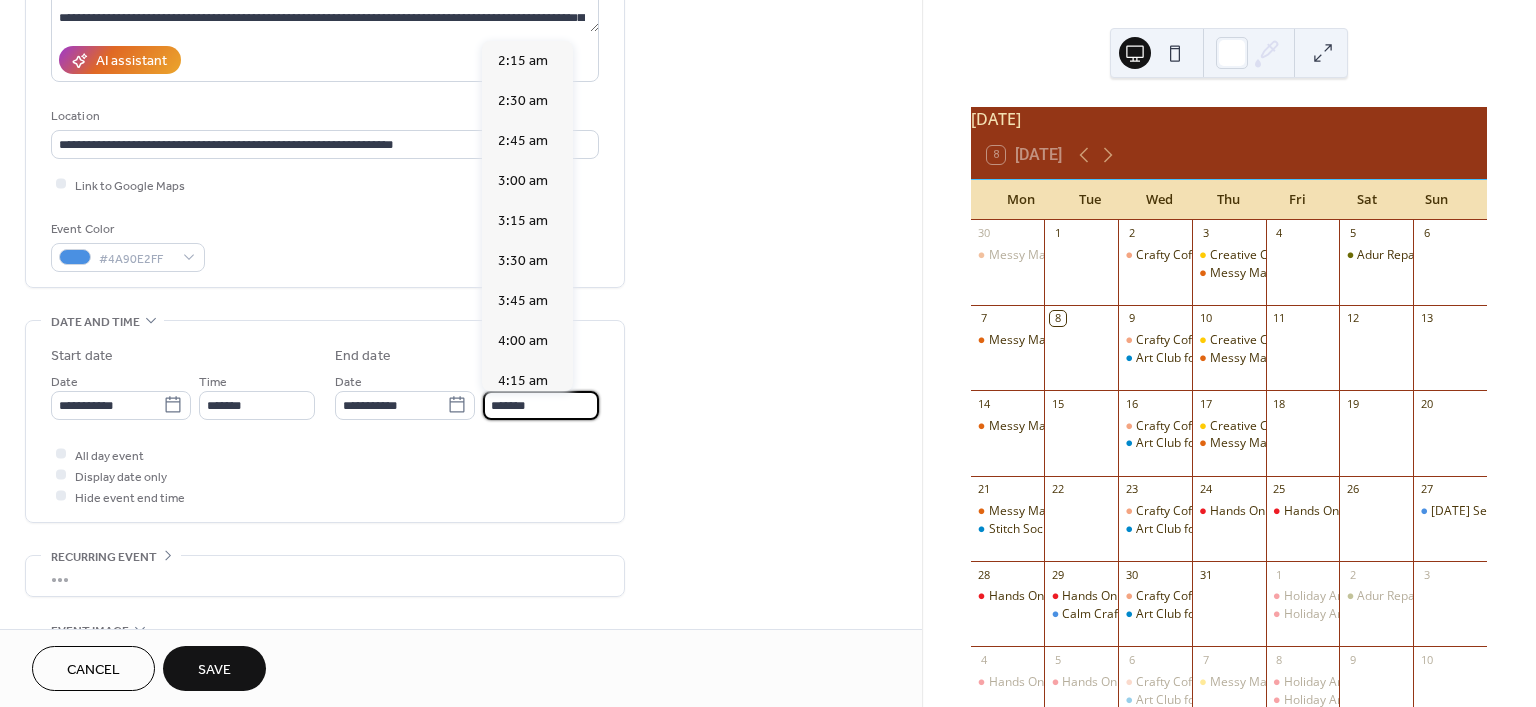 scroll, scrollTop: 447, scrollLeft: 0, axis: vertical 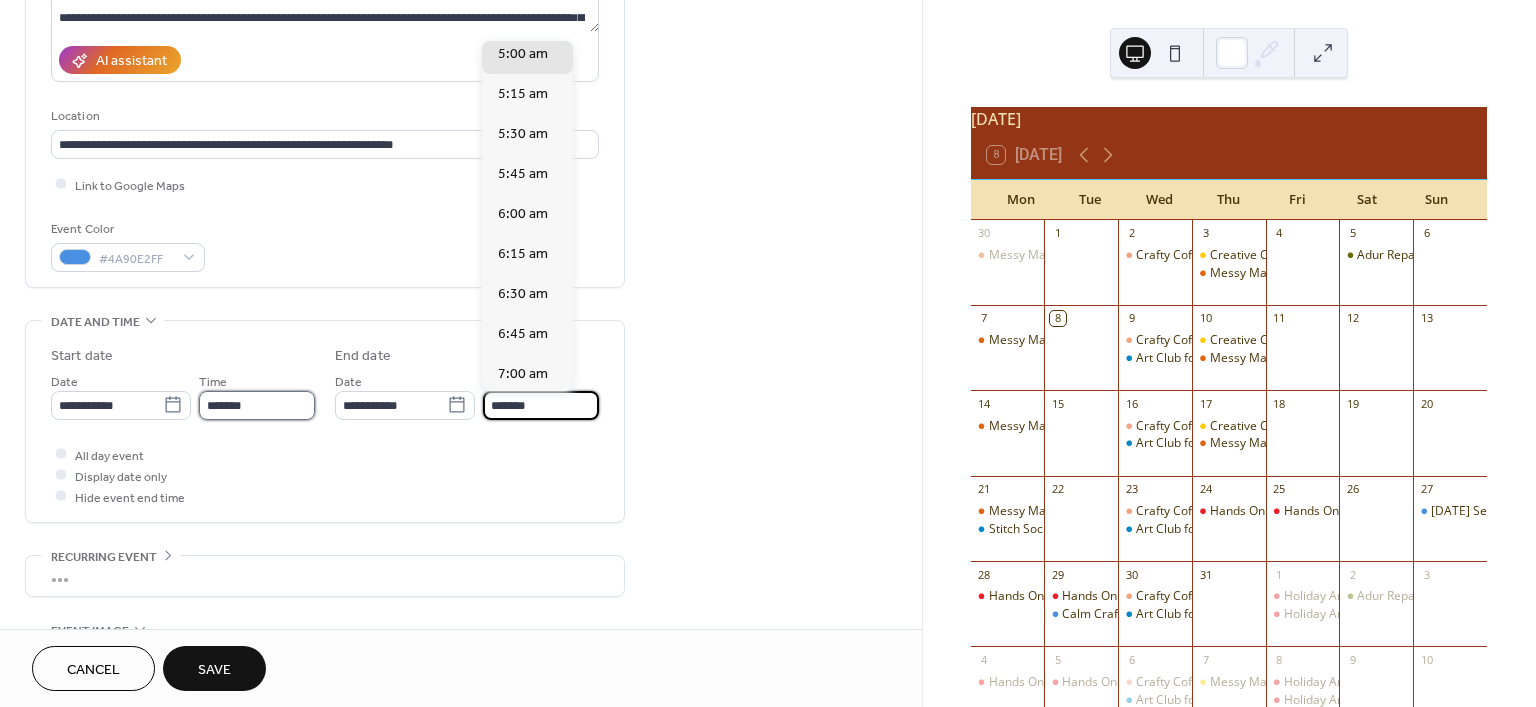 click on "*******" at bounding box center (257, 405) 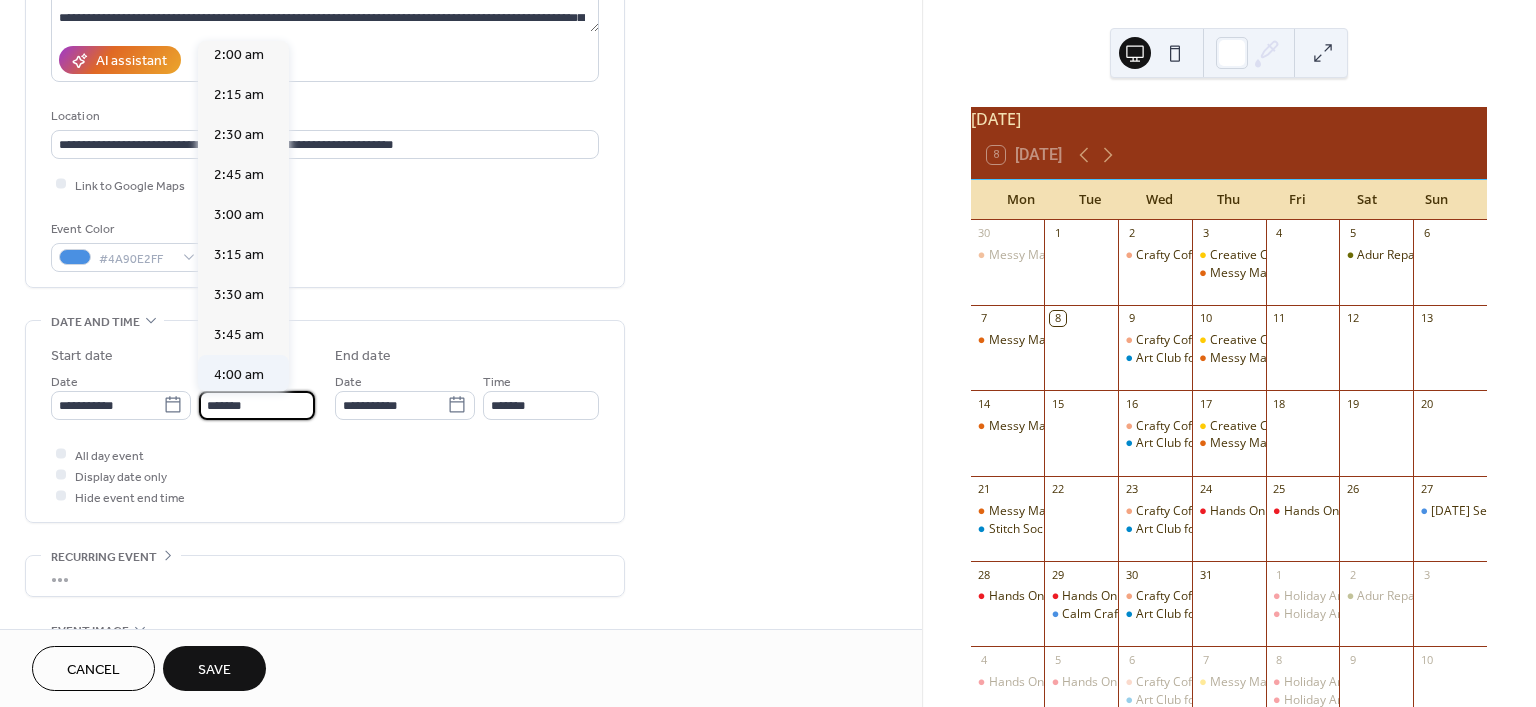 scroll, scrollTop: 2280, scrollLeft: 0, axis: vertical 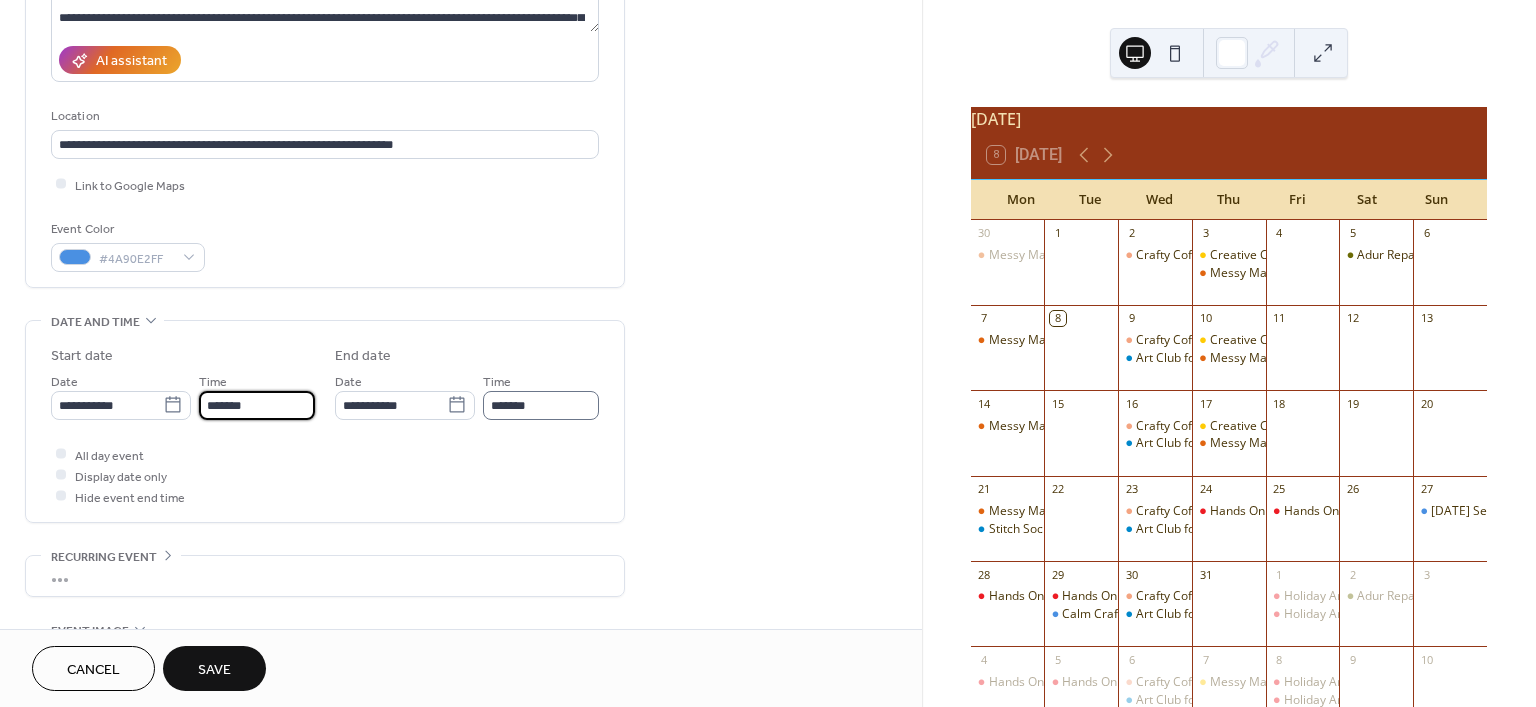 type on "*******" 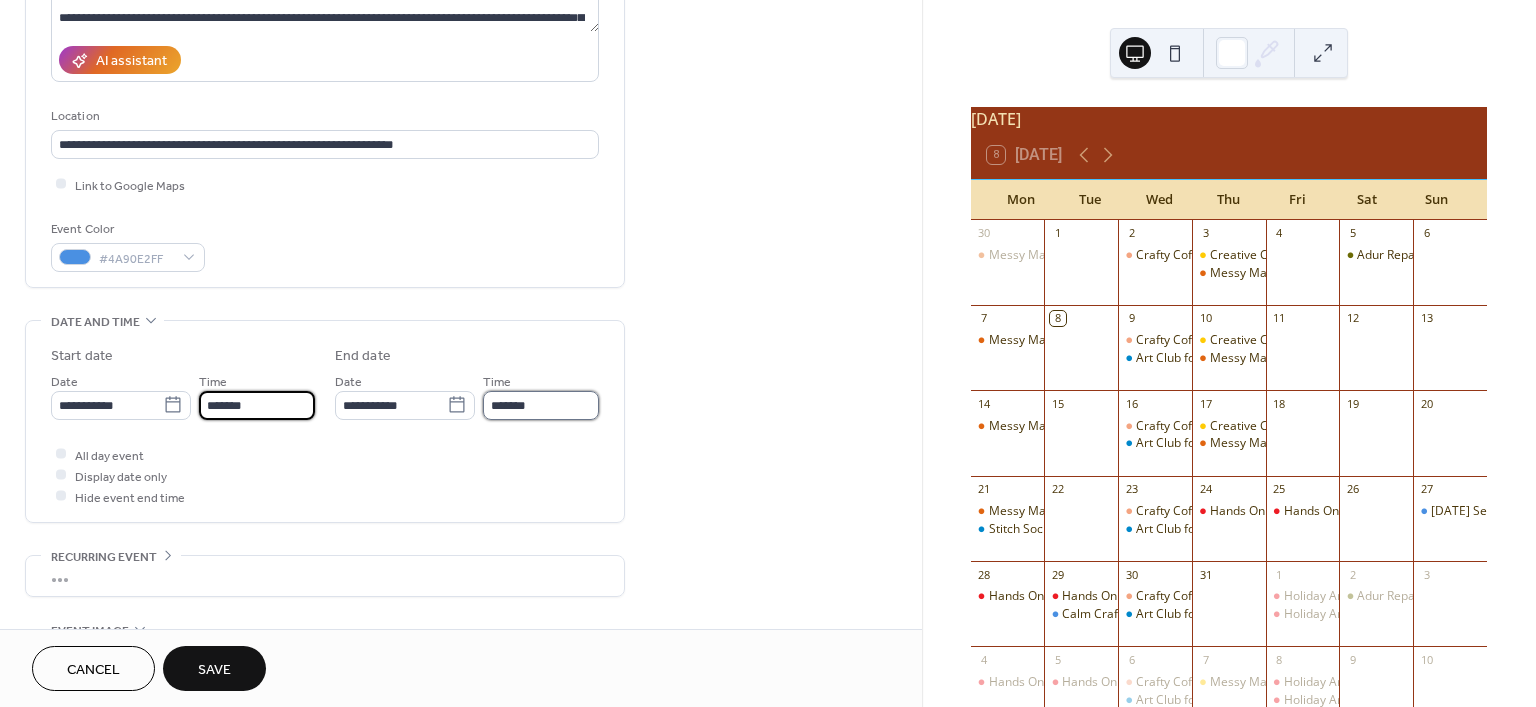 click on "*******" at bounding box center (541, 405) 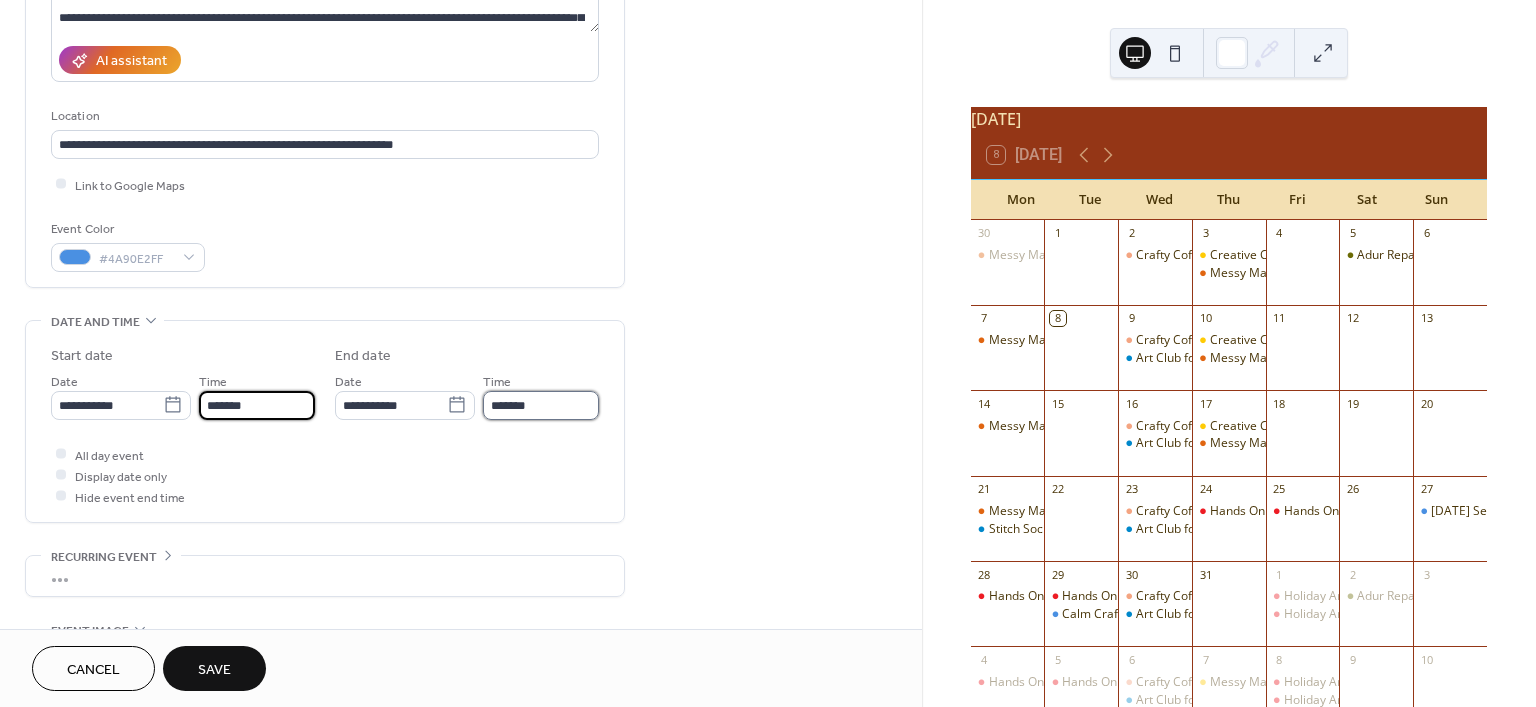 type on "*******" 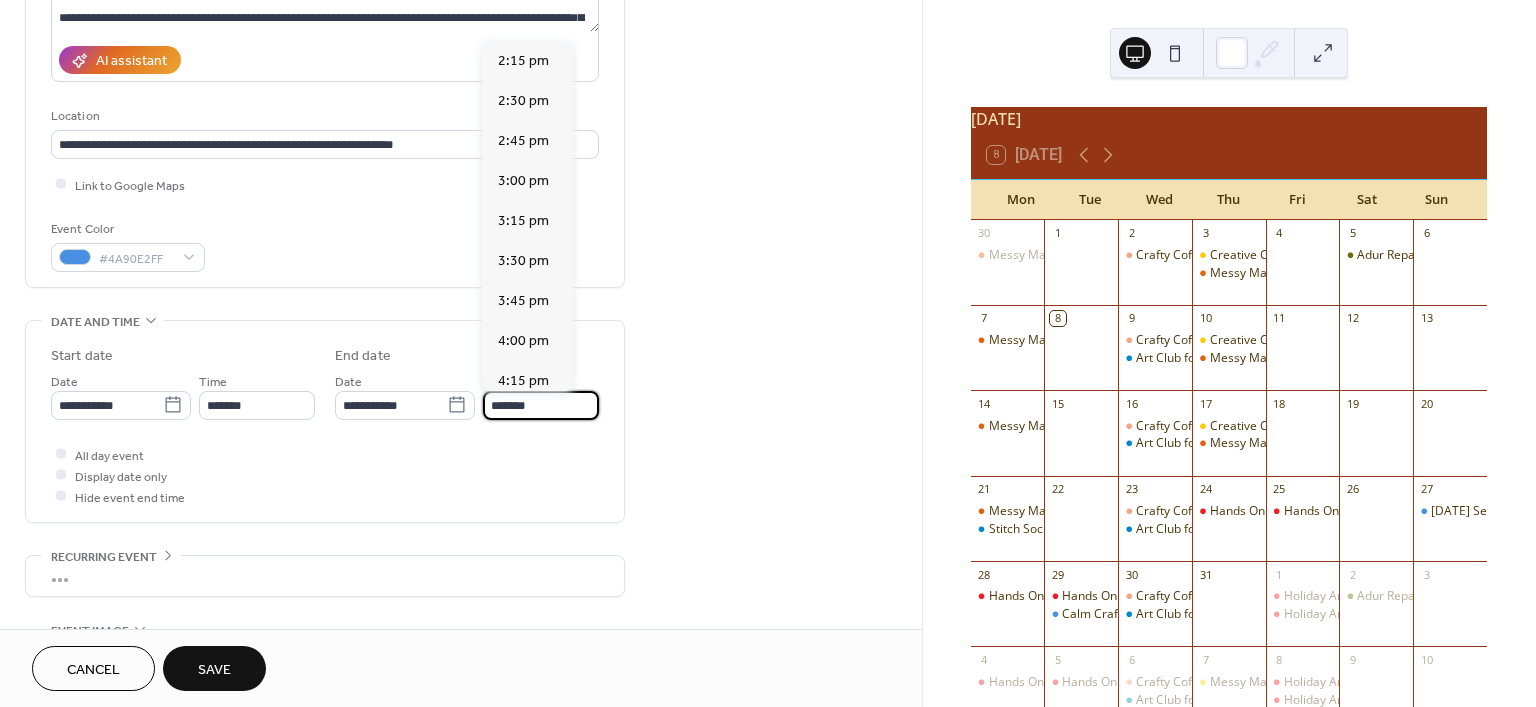 scroll, scrollTop: 447, scrollLeft: 0, axis: vertical 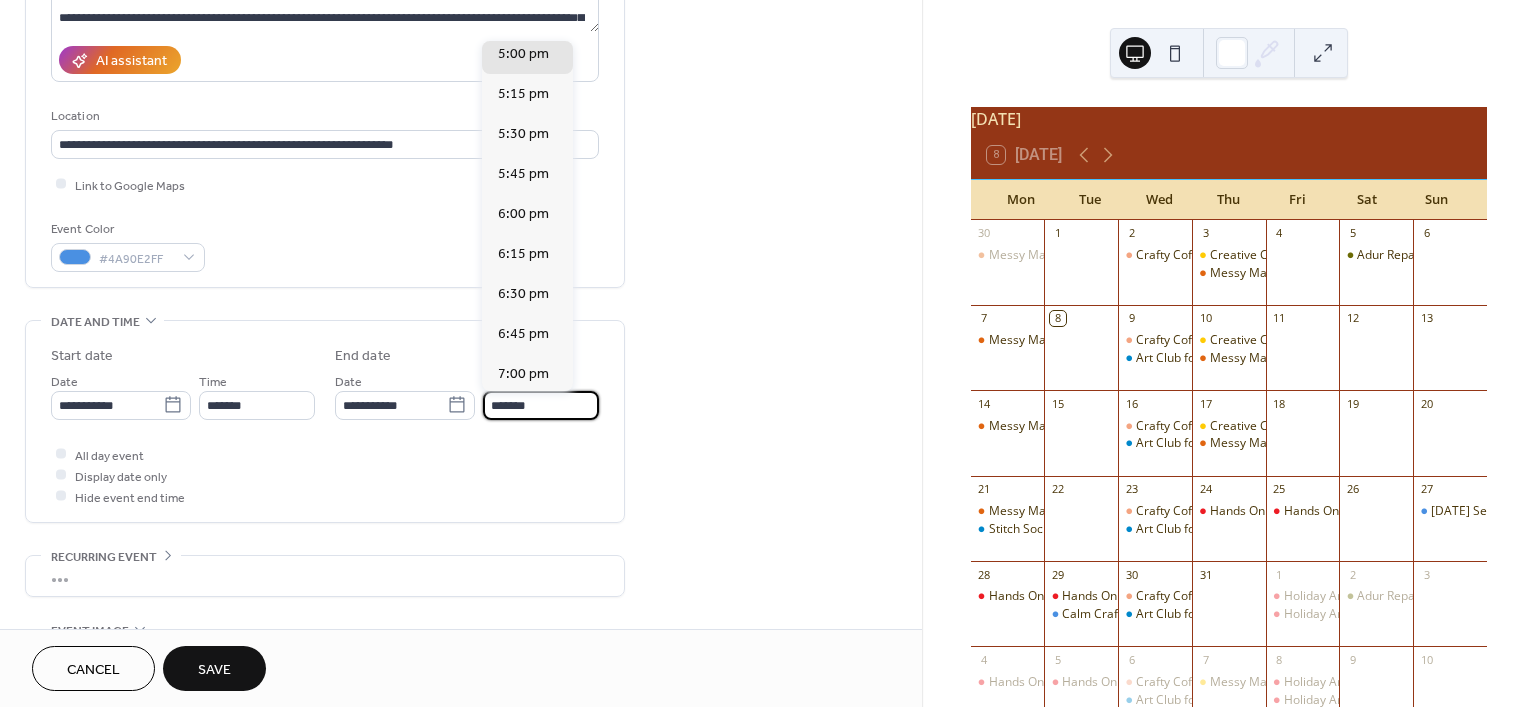 click on "**********" at bounding box center [325, 443] 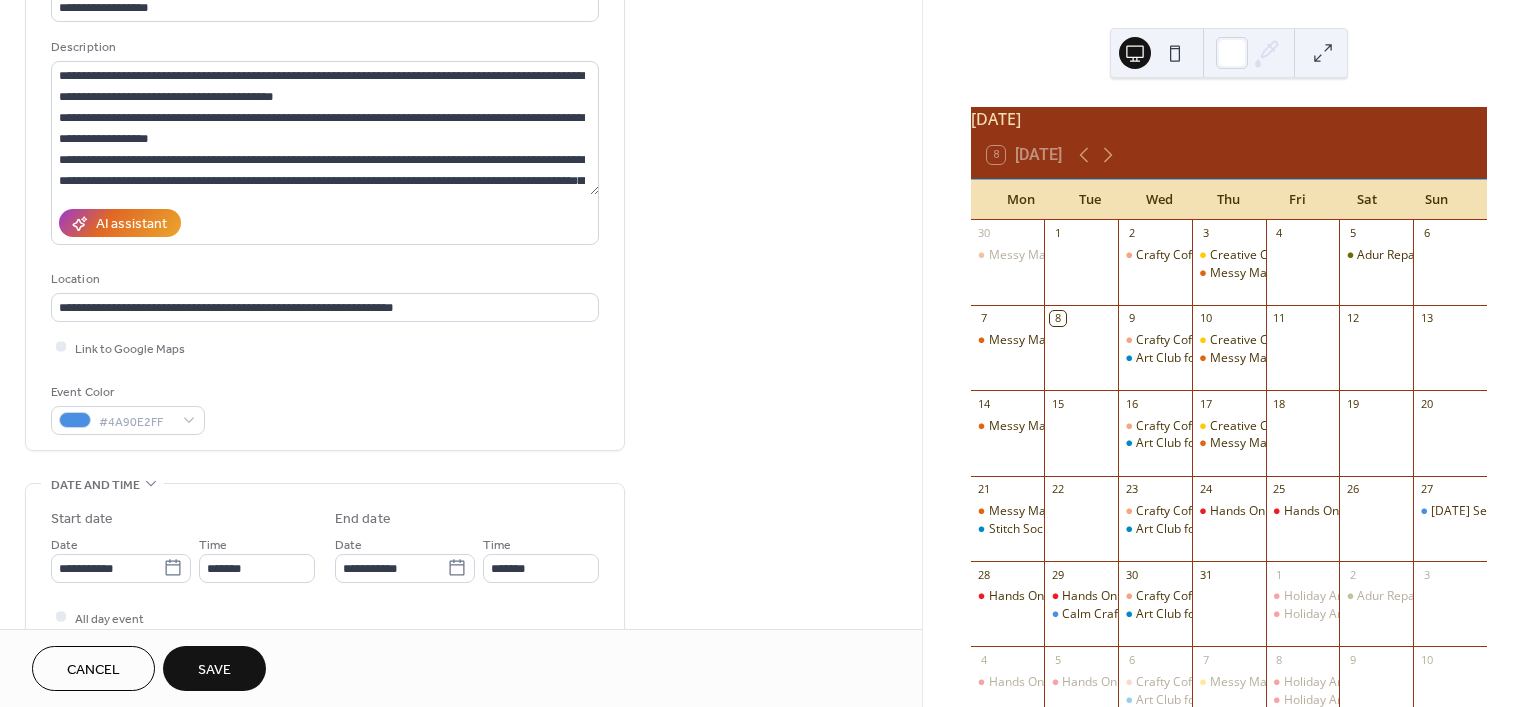 scroll, scrollTop: 166, scrollLeft: 0, axis: vertical 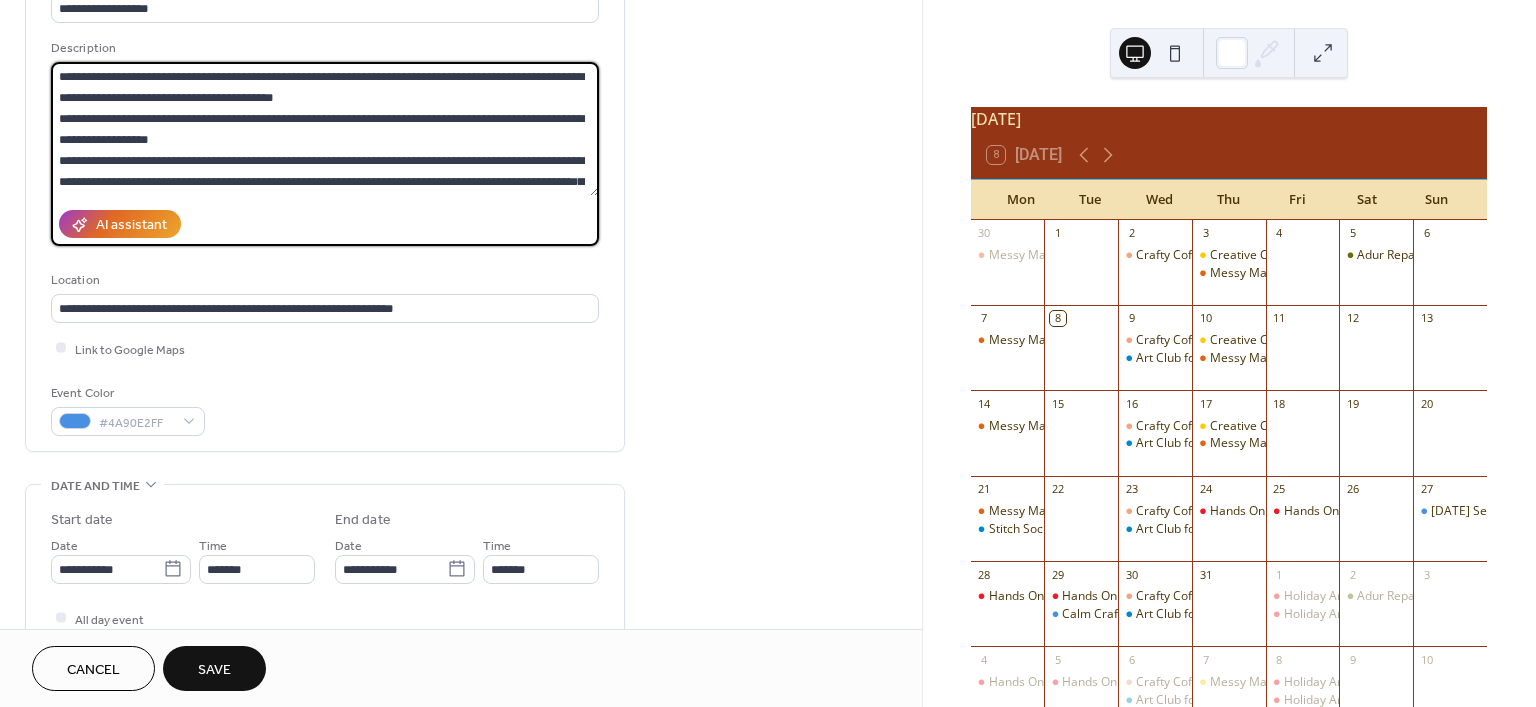 drag, startPoint x: 581, startPoint y: 182, endPoint x: -8, endPoint y: 36, distance: 606.8253 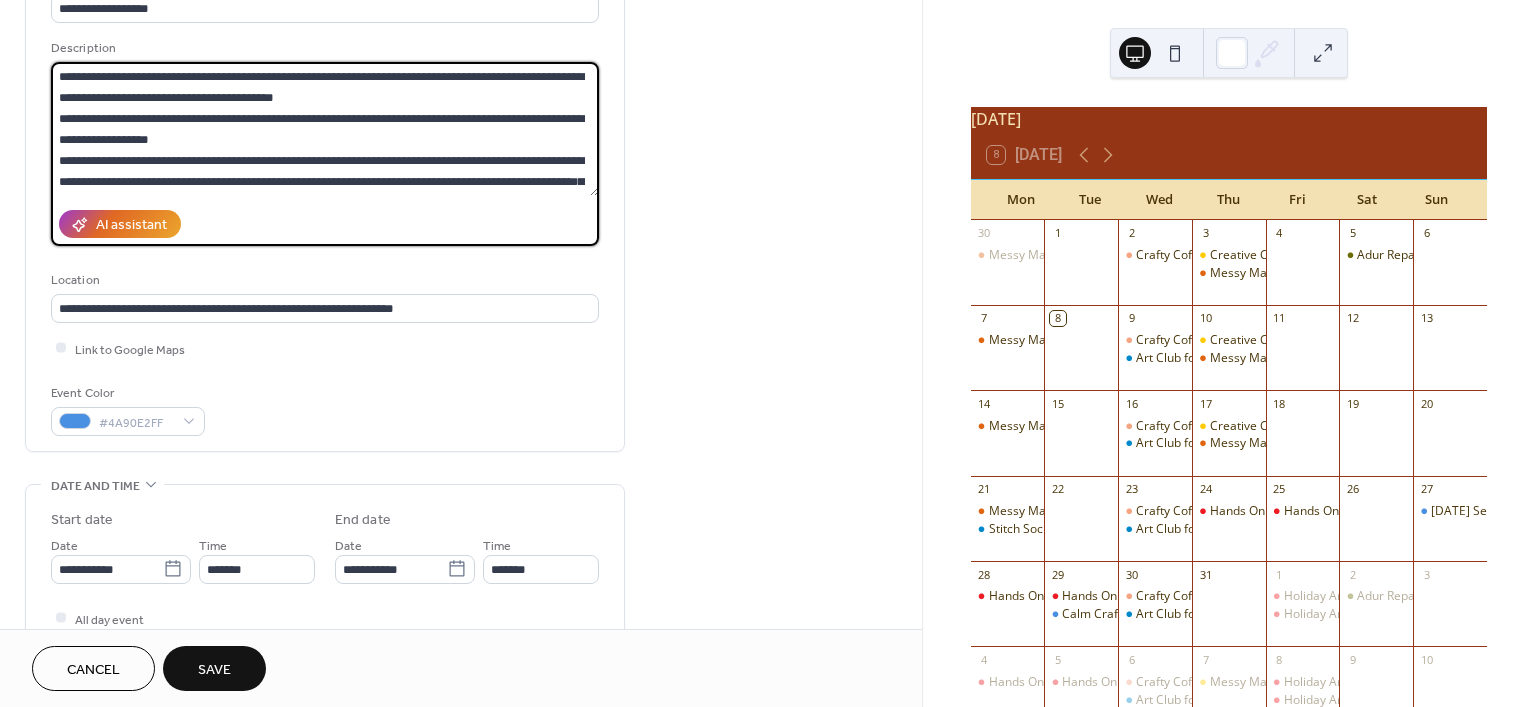 paste on "**********" 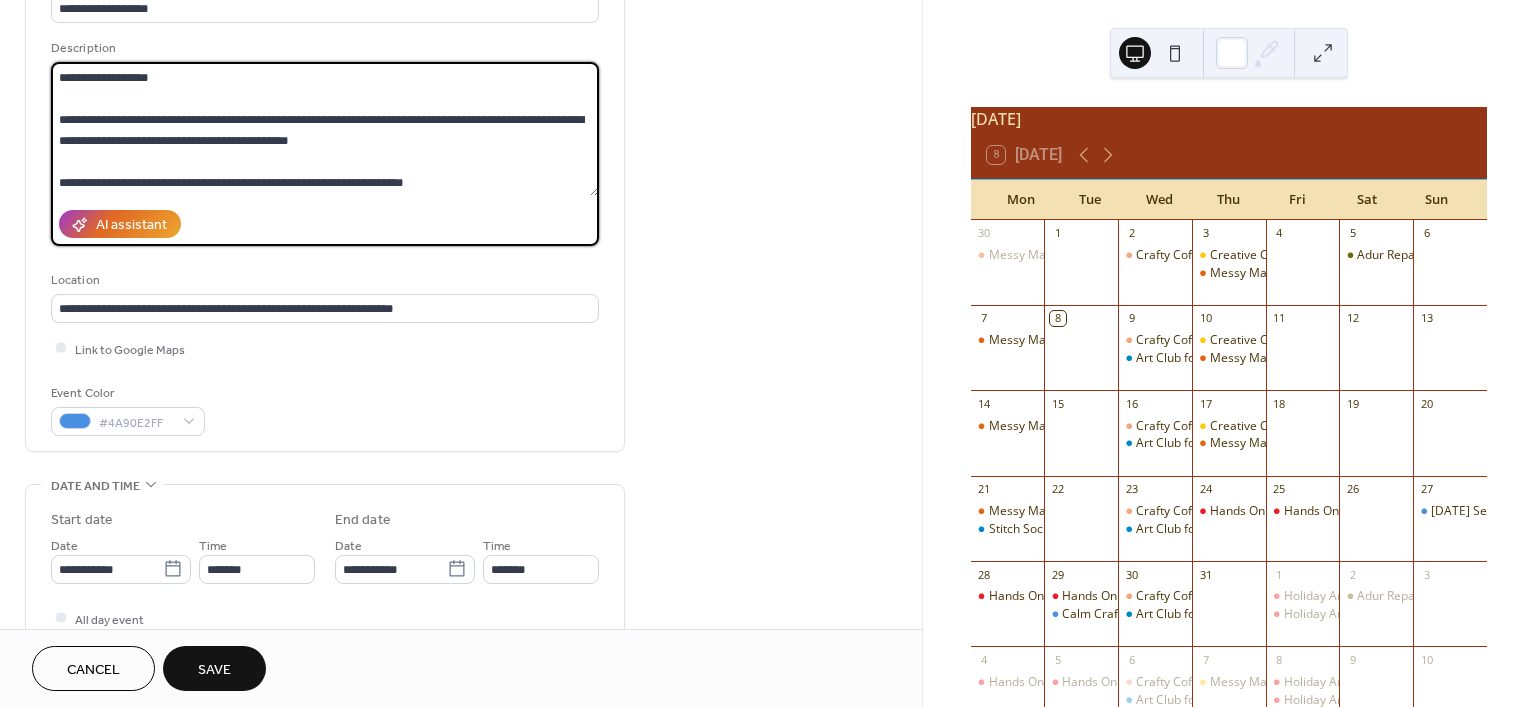 scroll, scrollTop: 0, scrollLeft: 0, axis: both 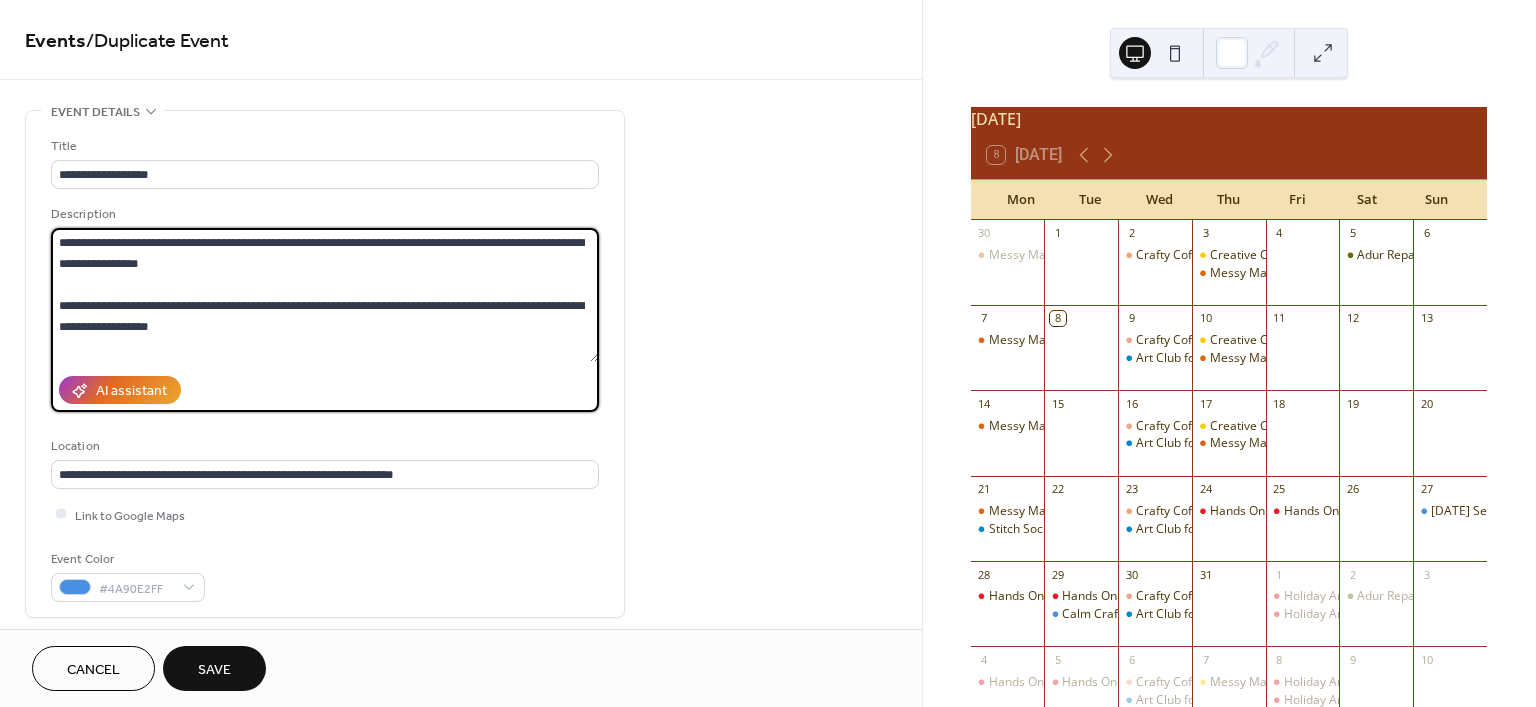 drag, startPoint x: 295, startPoint y: 181, endPoint x: -47, endPoint y: 22, distance: 377.1538 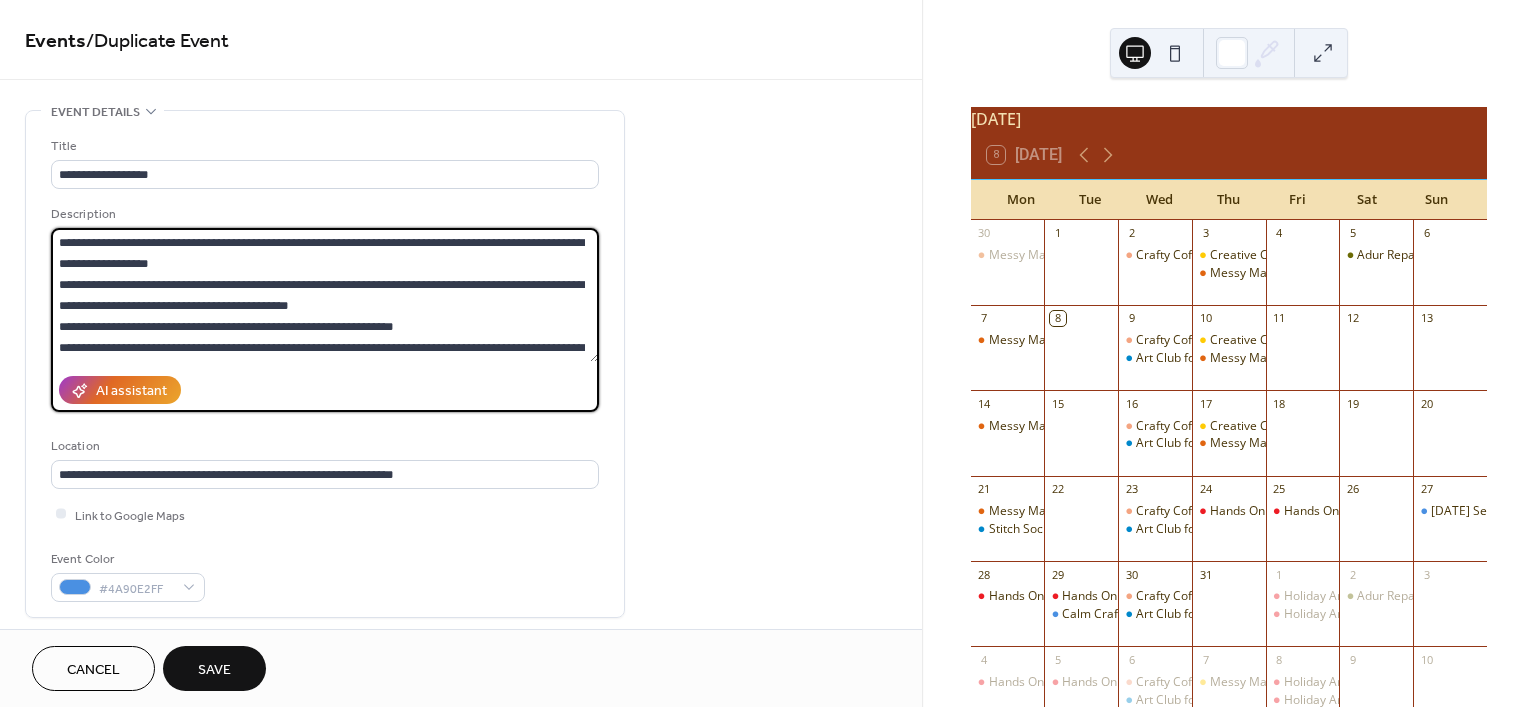 scroll, scrollTop: 0, scrollLeft: 0, axis: both 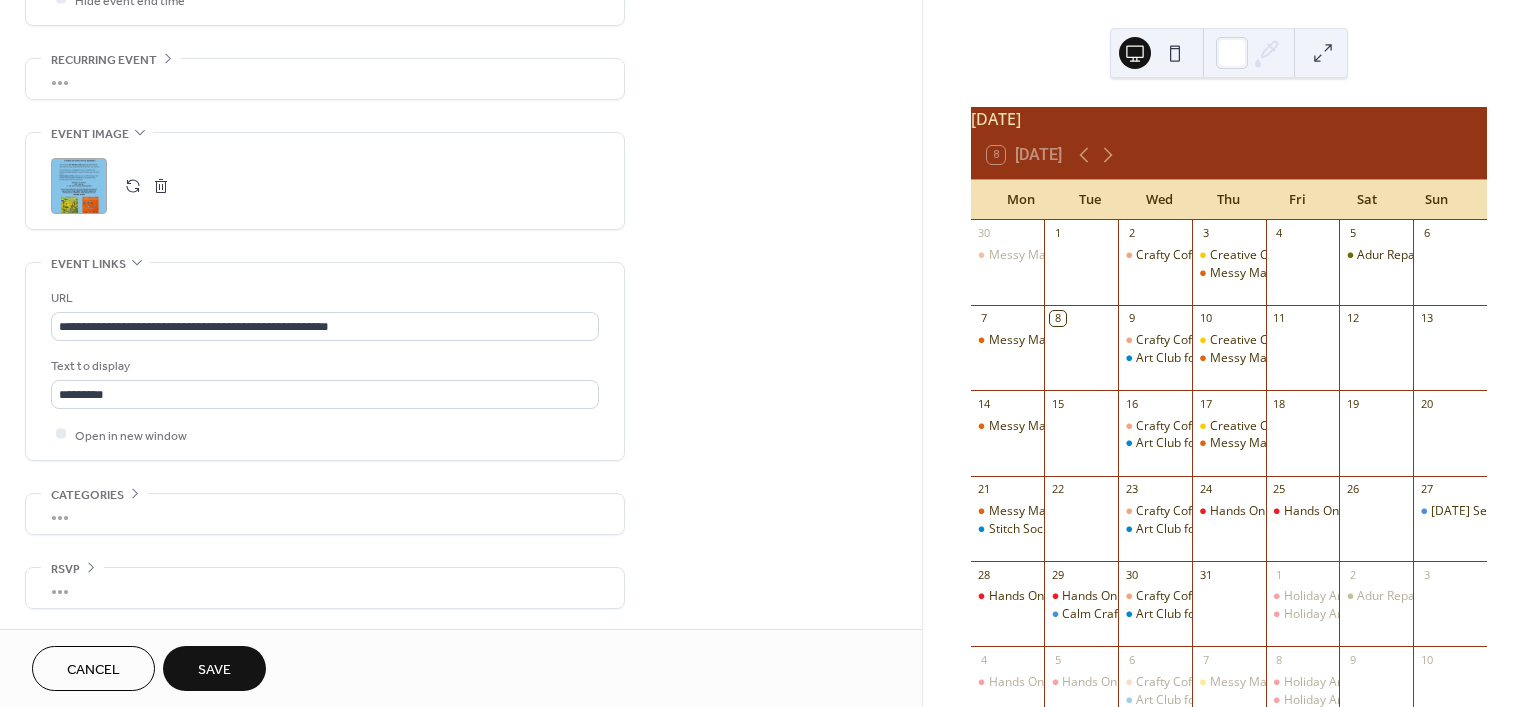 type on "**********" 